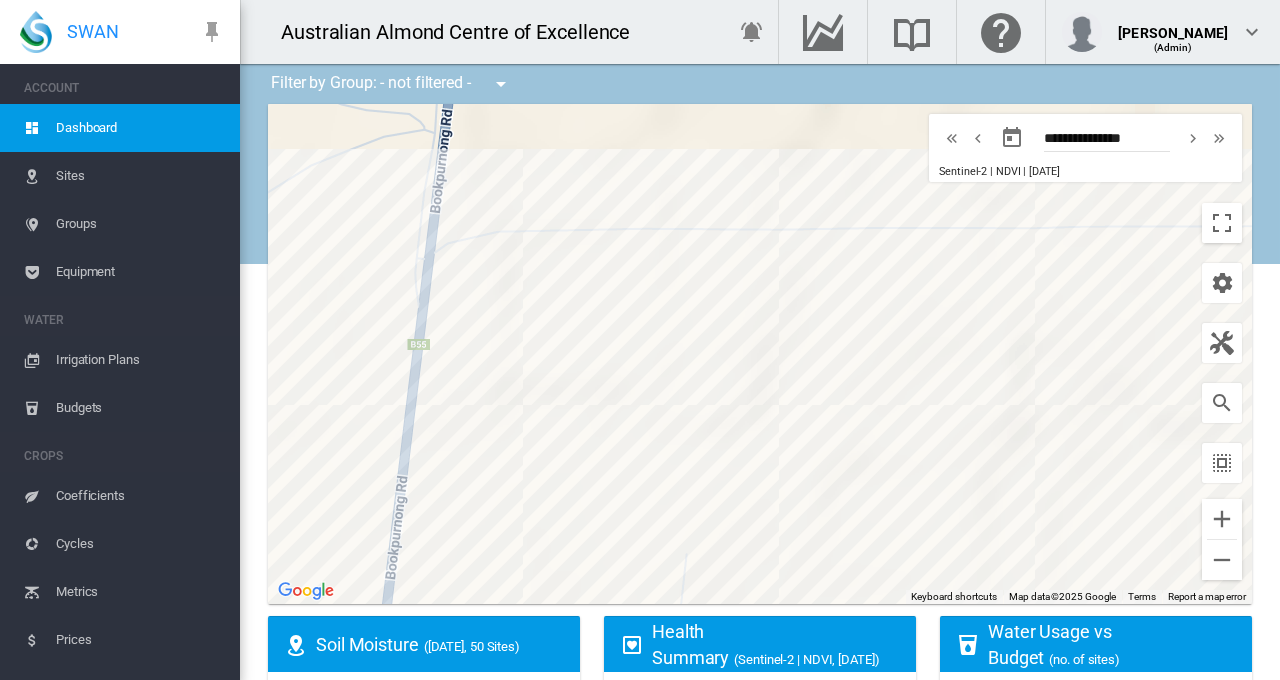scroll, scrollTop: 0, scrollLeft: 0, axis: both 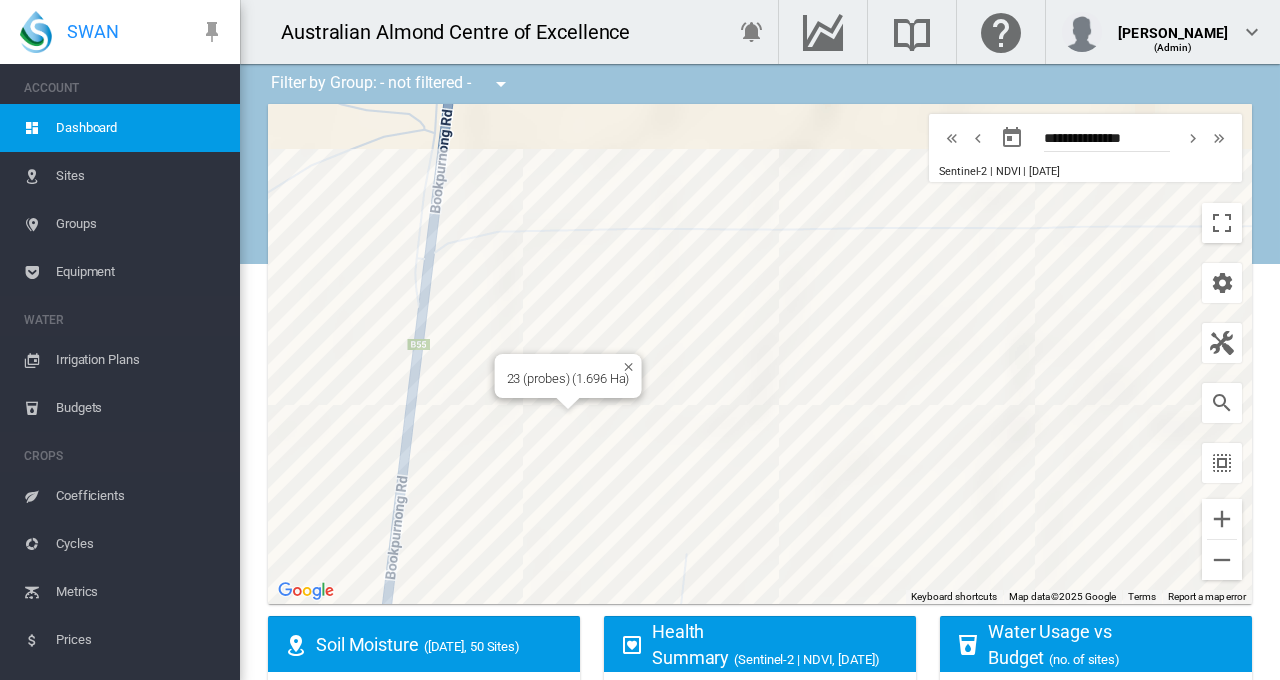 click on "To navigate, press the arrow keys. 23 (probes) (1.696 Ha)" at bounding box center [760, 354] 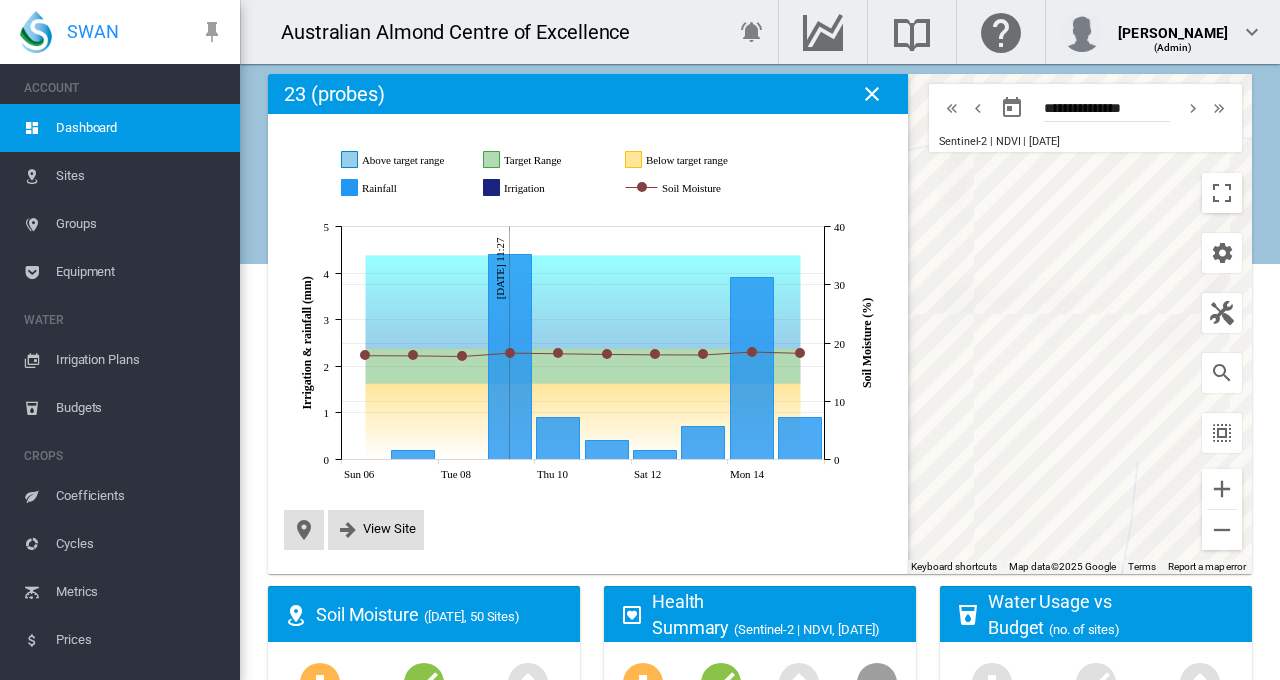 scroll, scrollTop: 0, scrollLeft: 0, axis: both 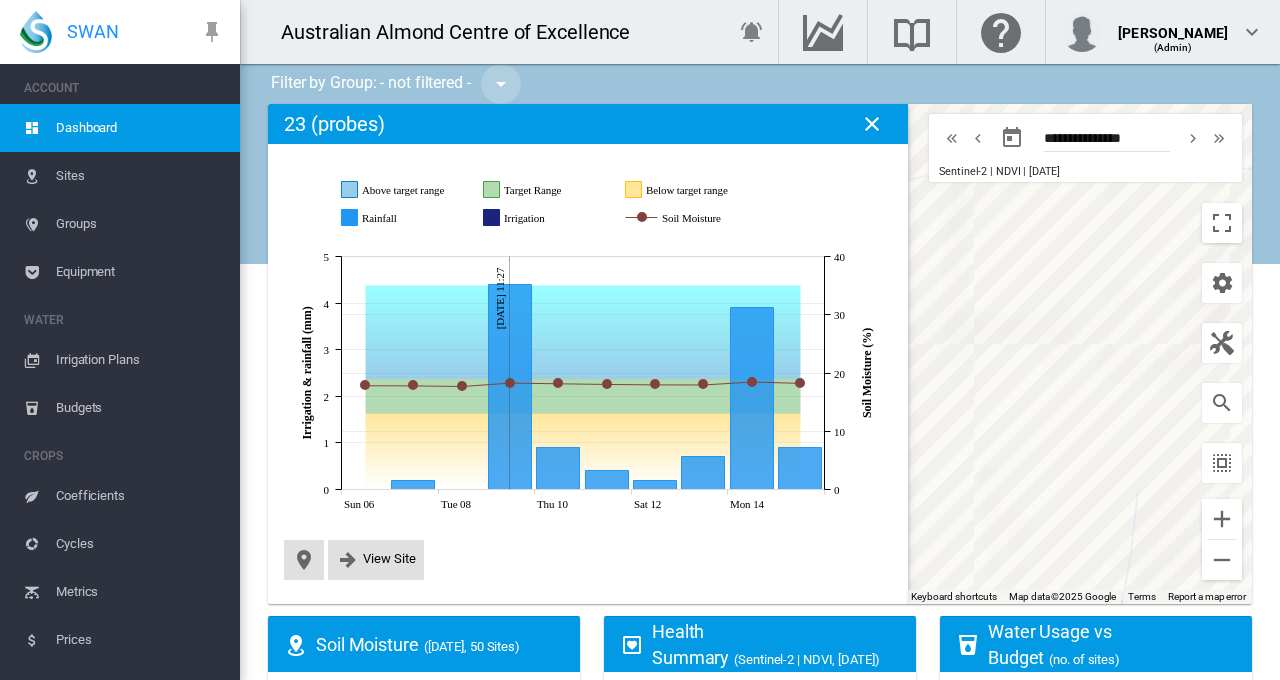 click at bounding box center [501, 84] 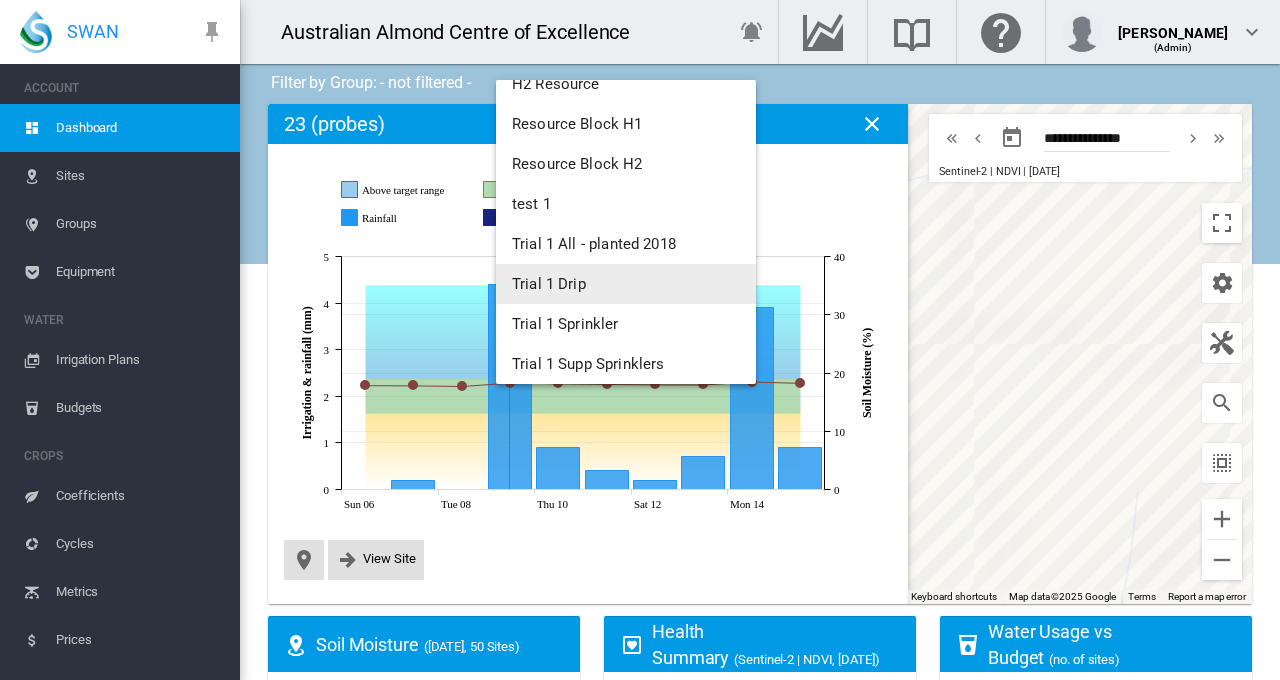 scroll, scrollTop: 752, scrollLeft: 0, axis: vertical 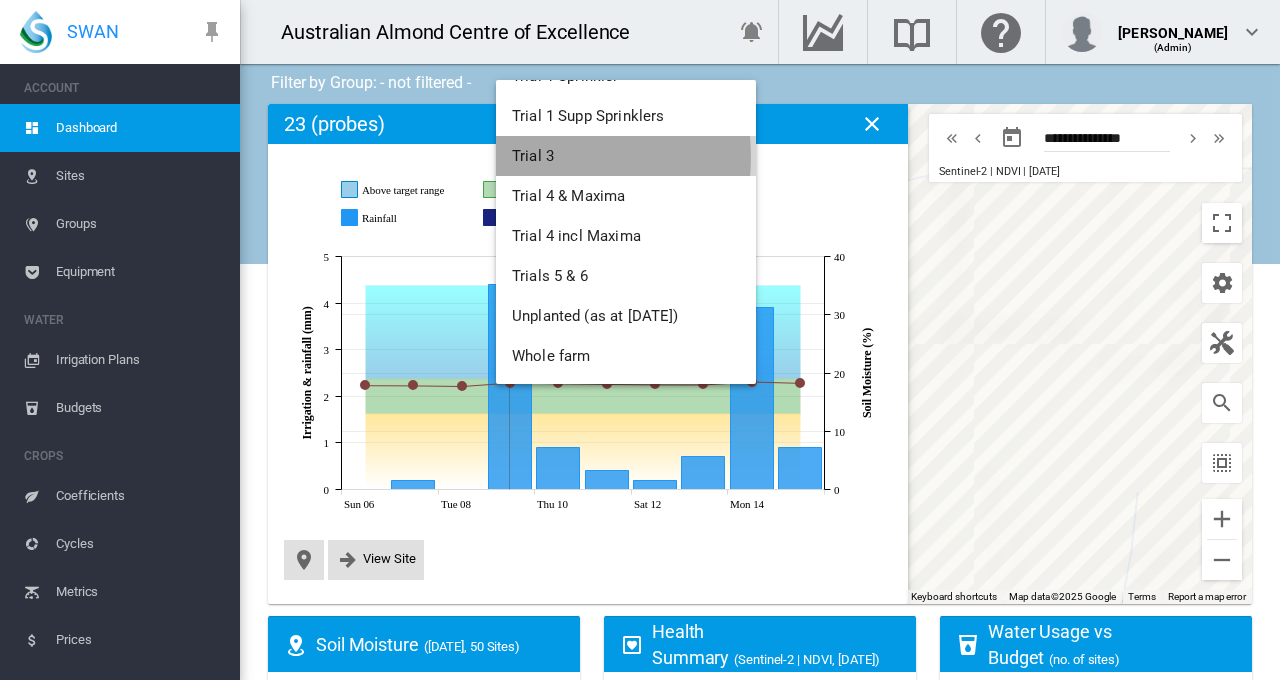 click on "Trial 3" at bounding box center (533, 156) 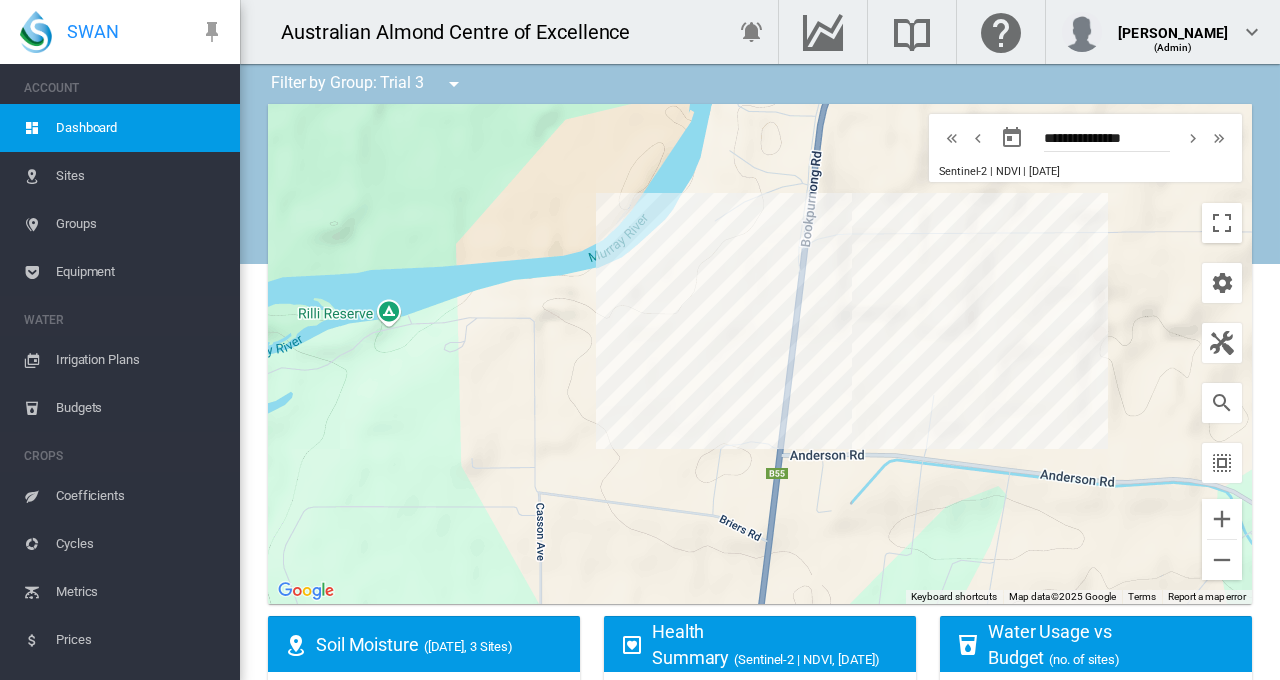 click on "To navigate, press the arrow keys." at bounding box center [760, 354] 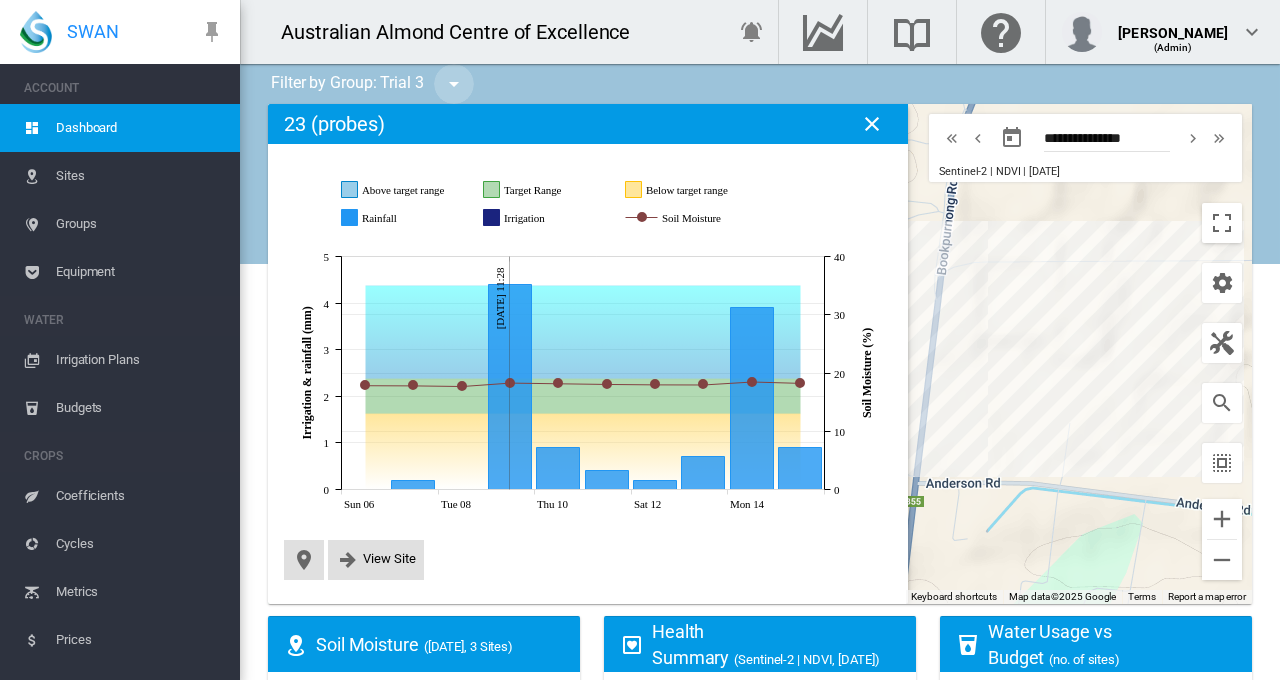 click at bounding box center [454, 84] 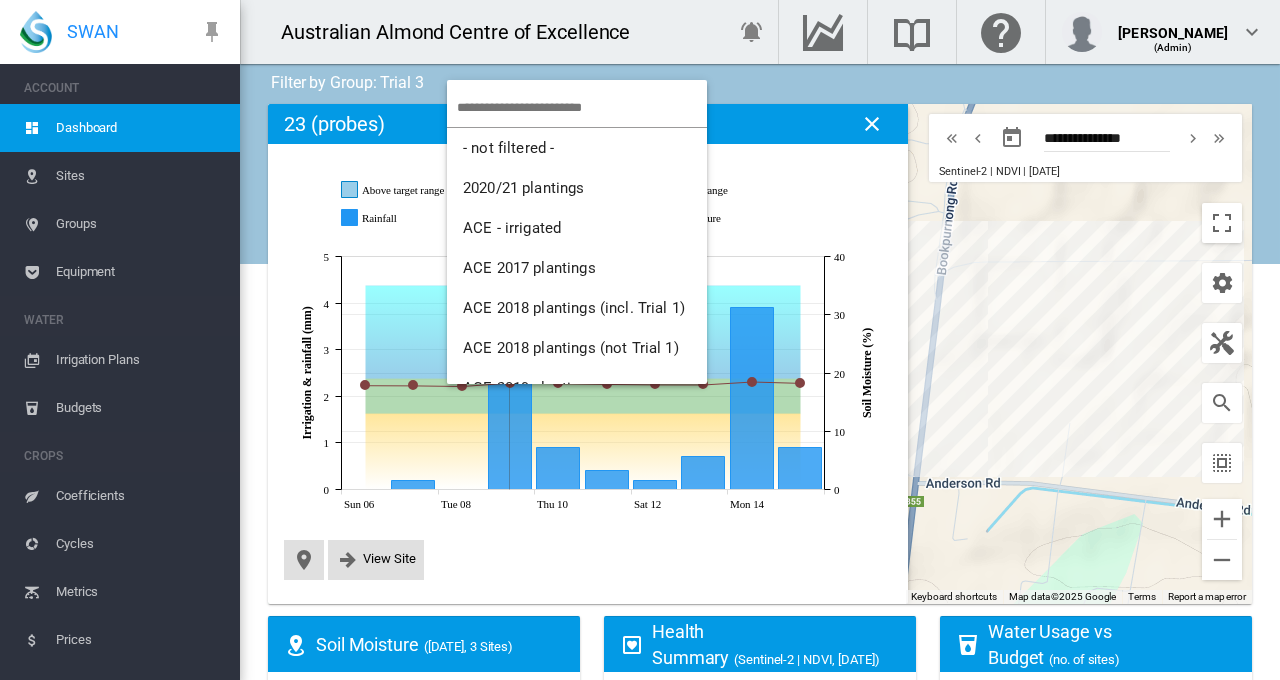 click on "- not filtered -
2020/21 plantings
ACE - irrigated
ACE 2017 plantings
ACE 2018 plantings (incl. Trial 1)
ACE 2018 plantings (not Trial 1)
ACE 2019 plantings
ACE 2020 Plantings
Almonds 50%CC ([DATE]-[DATE])
Almonds 90% CC ([DATE]-[DATE])" at bounding box center (577, 232) 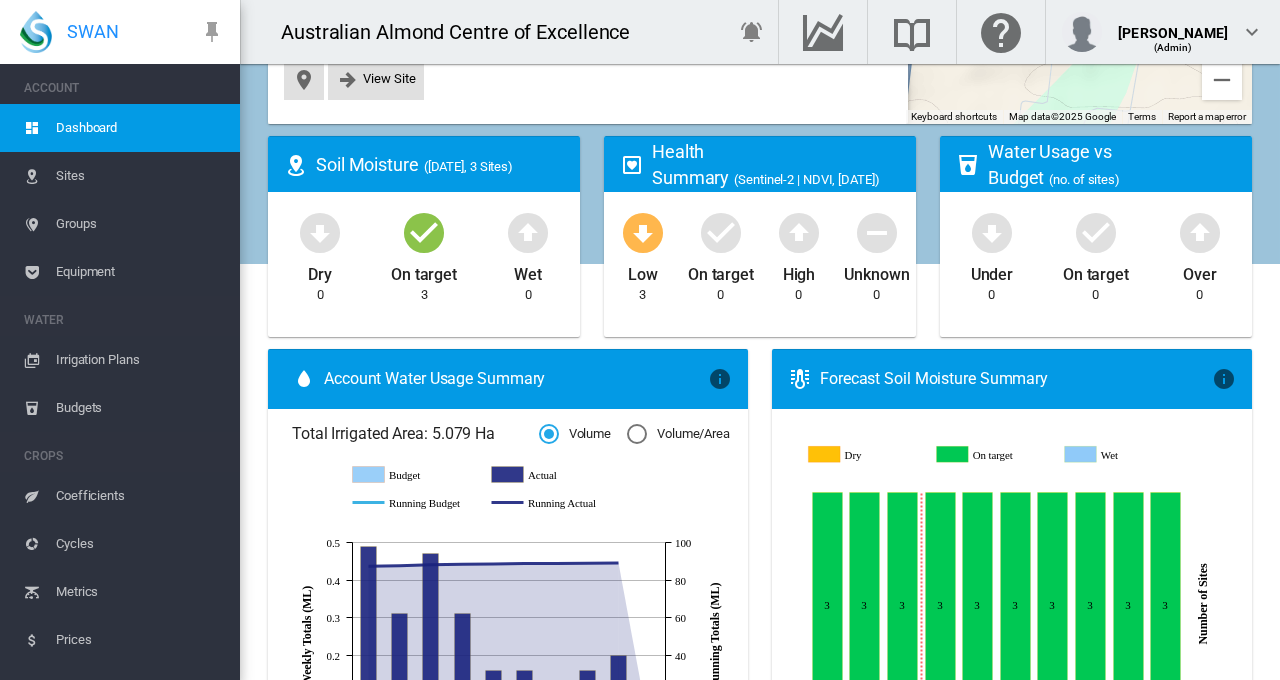 scroll, scrollTop: 100, scrollLeft: 0, axis: vertical 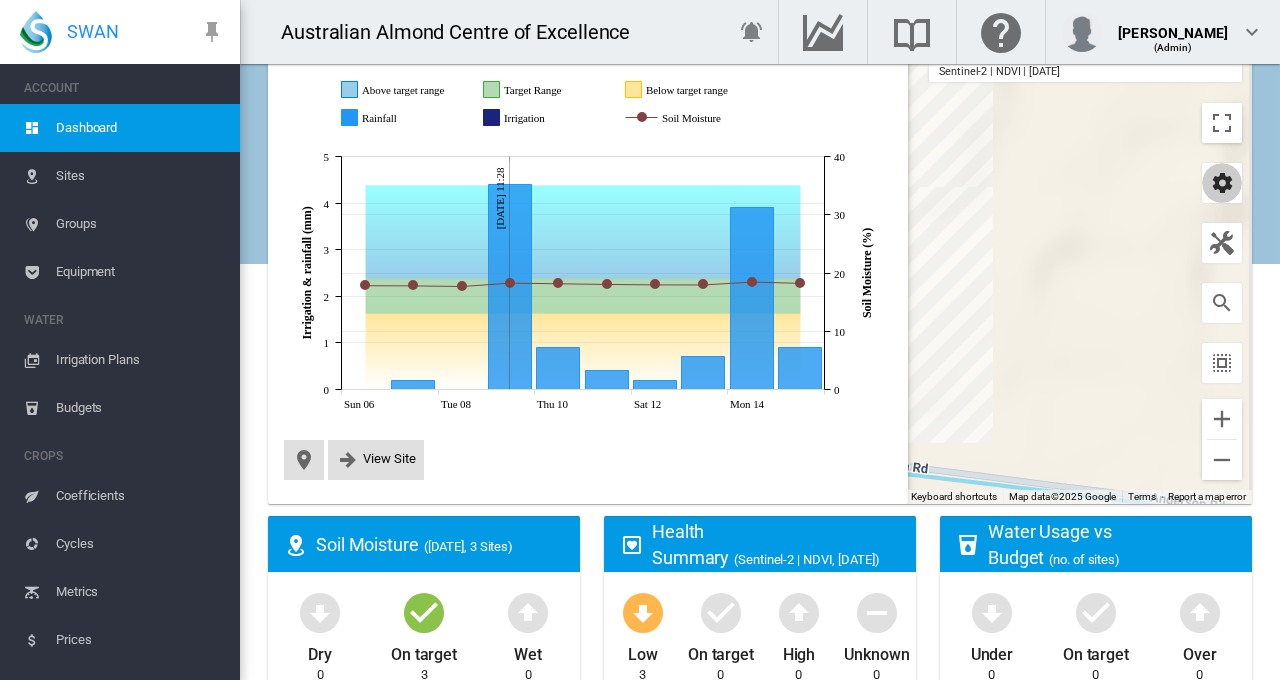 click at bounding box center (1222, 183) 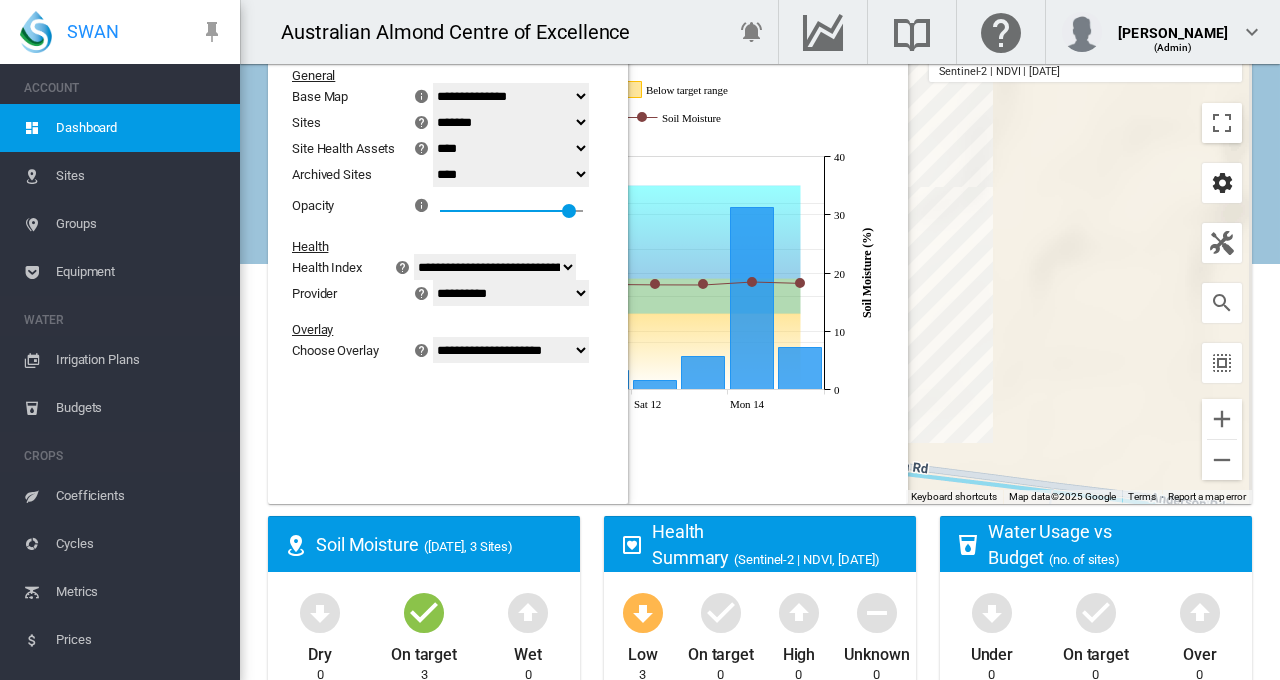 scroll, scrollTop: 40, scrollLeft: 0, axis: vertical 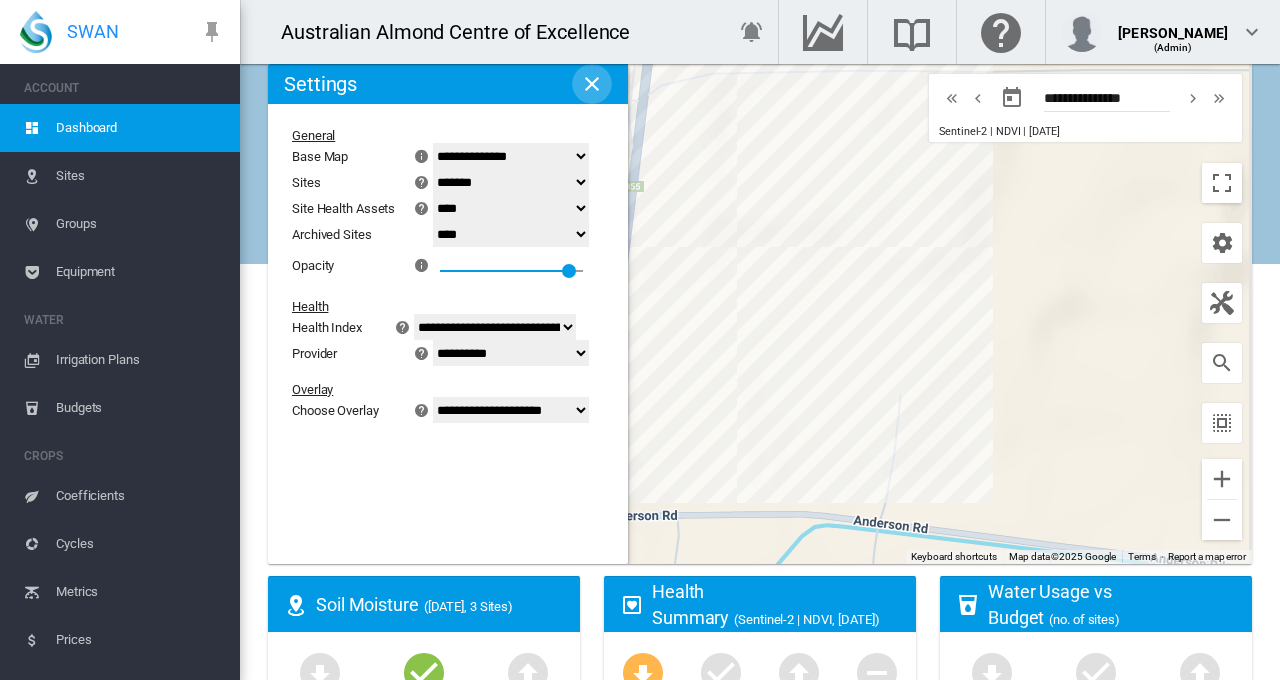 click at bounding box center (592, 84) 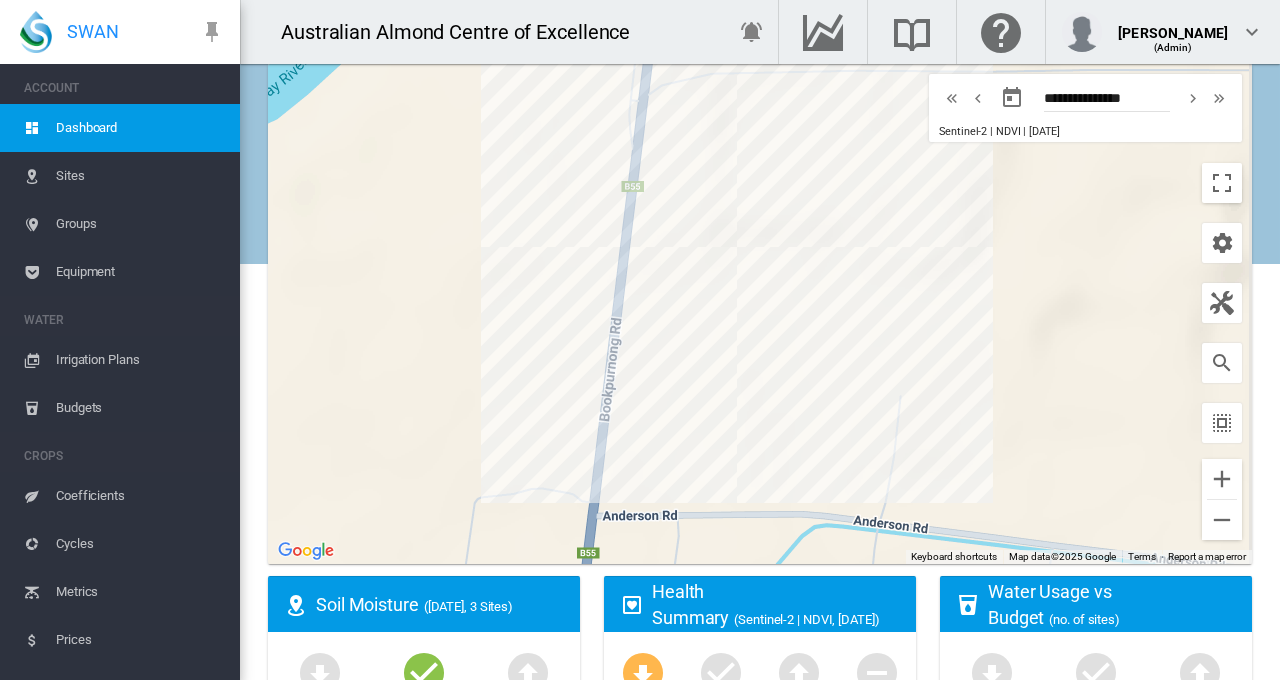click on "Sites" at bounding box center [140, 176] 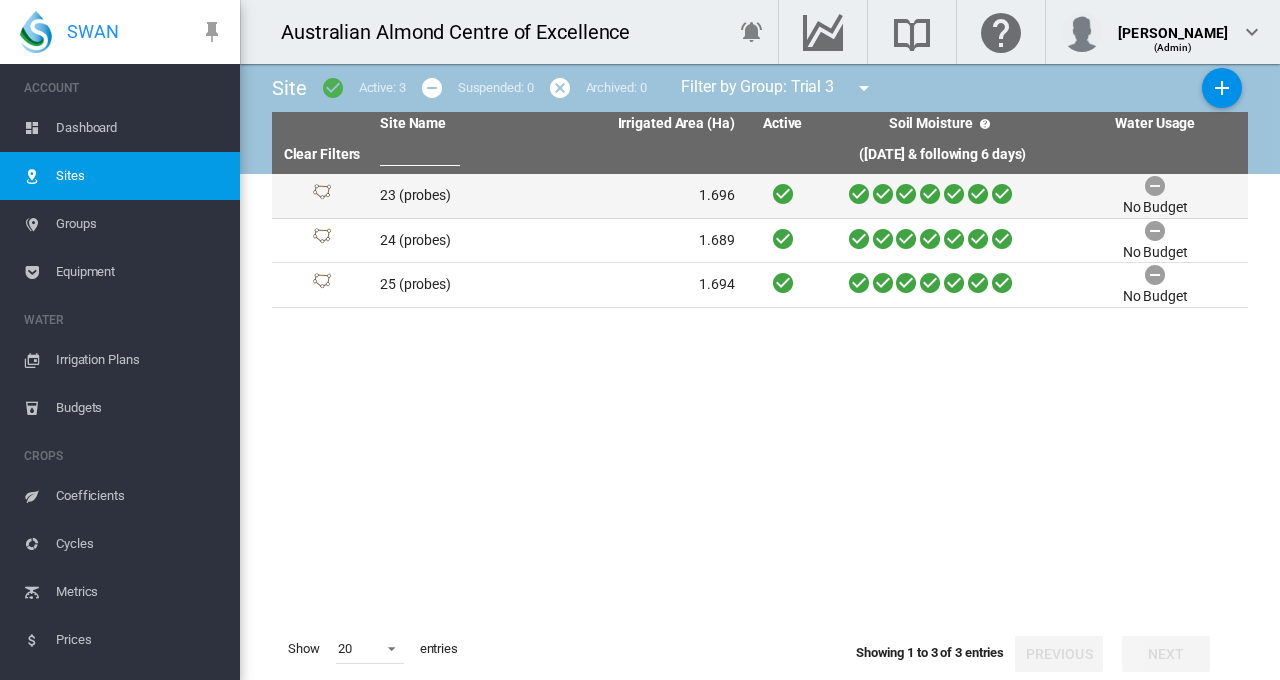 click on "23 (probes)" at bounding box center [464, 196] 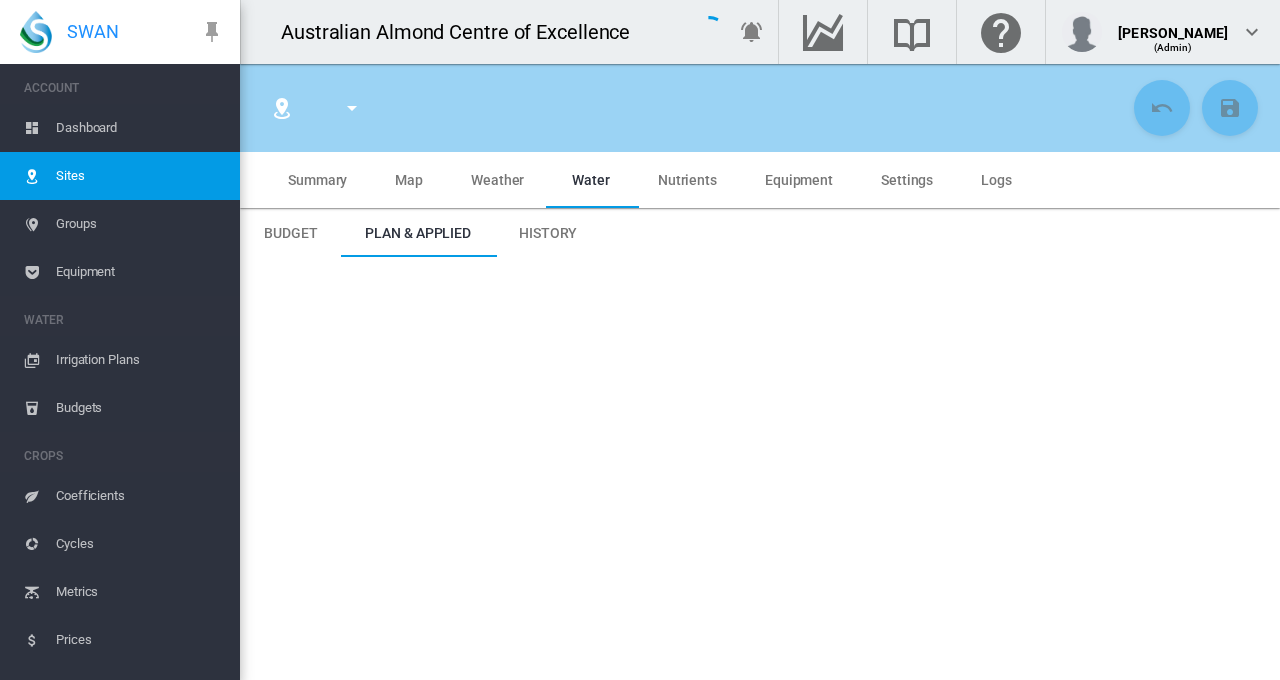 type on "**********" 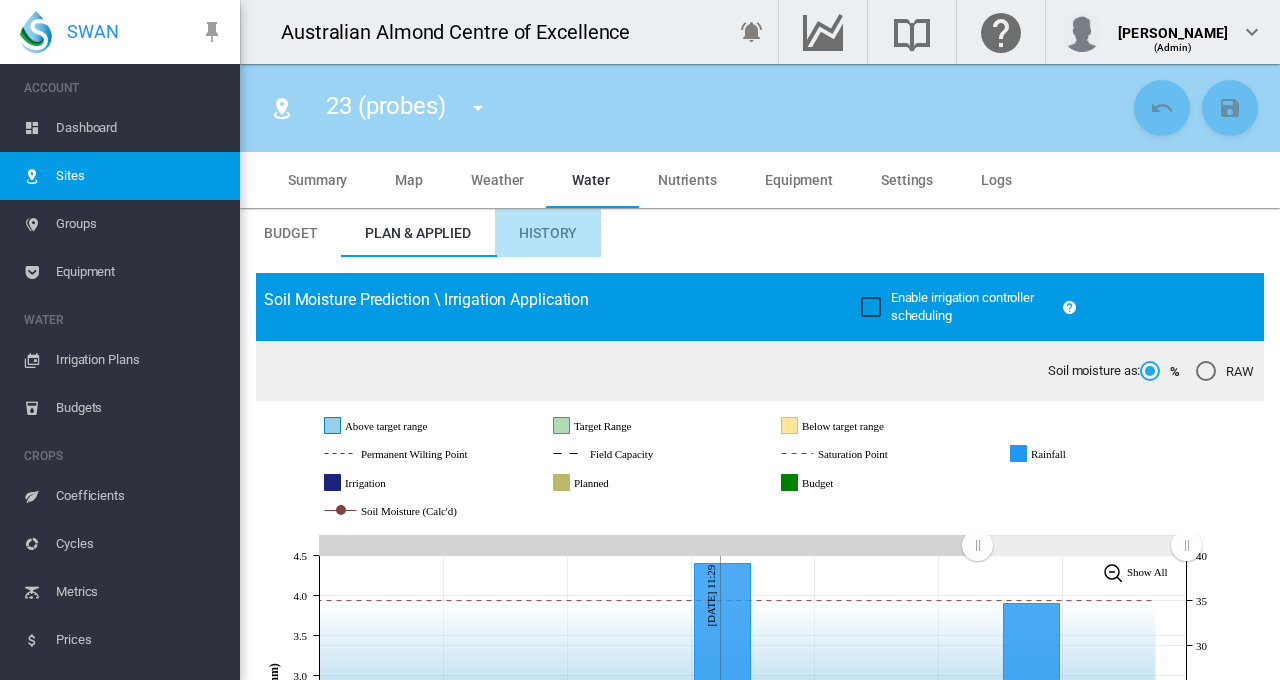 click on "History" at bounding box center (548, 233) 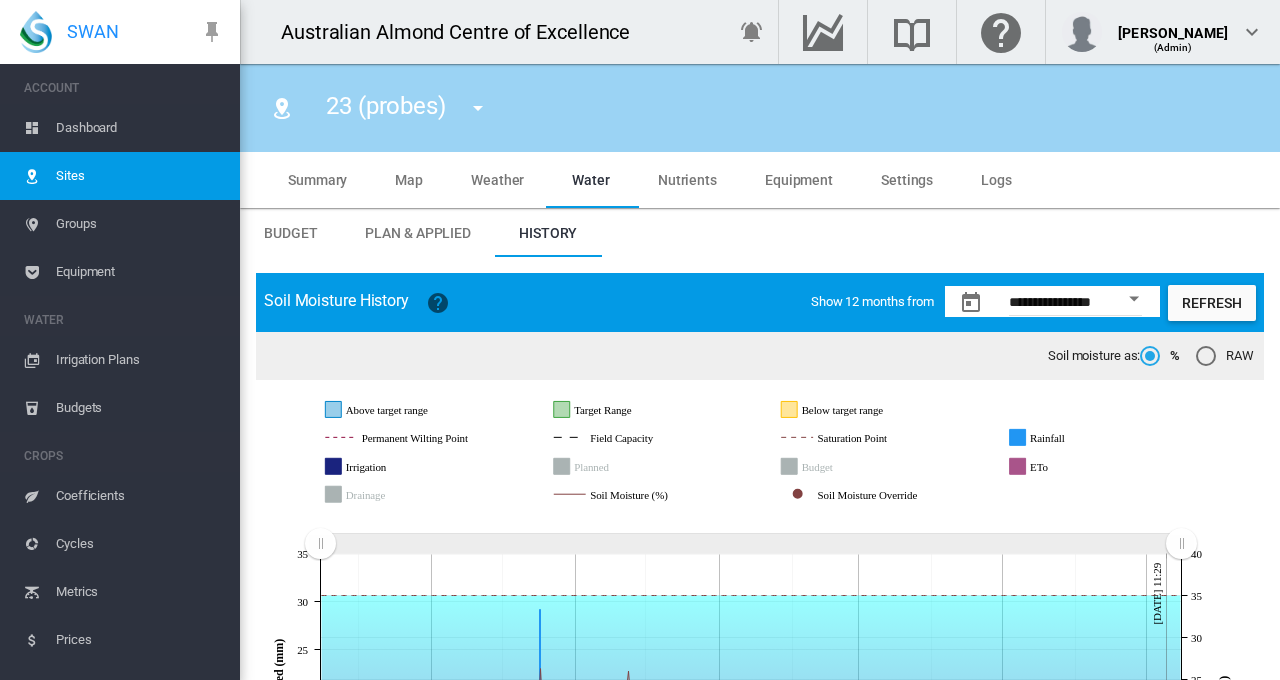 click at bounding box center [1134, 299] 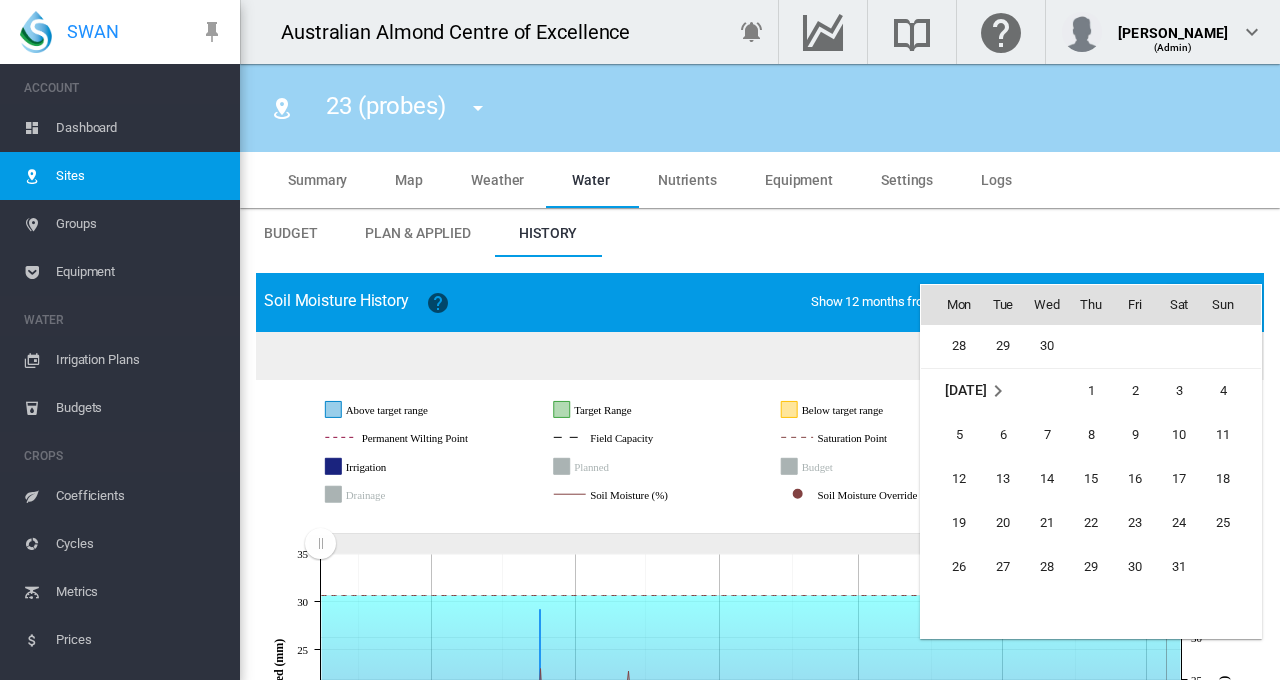 scroll, scrollTop: 36310, scrollLeft: 0, axis: vertical 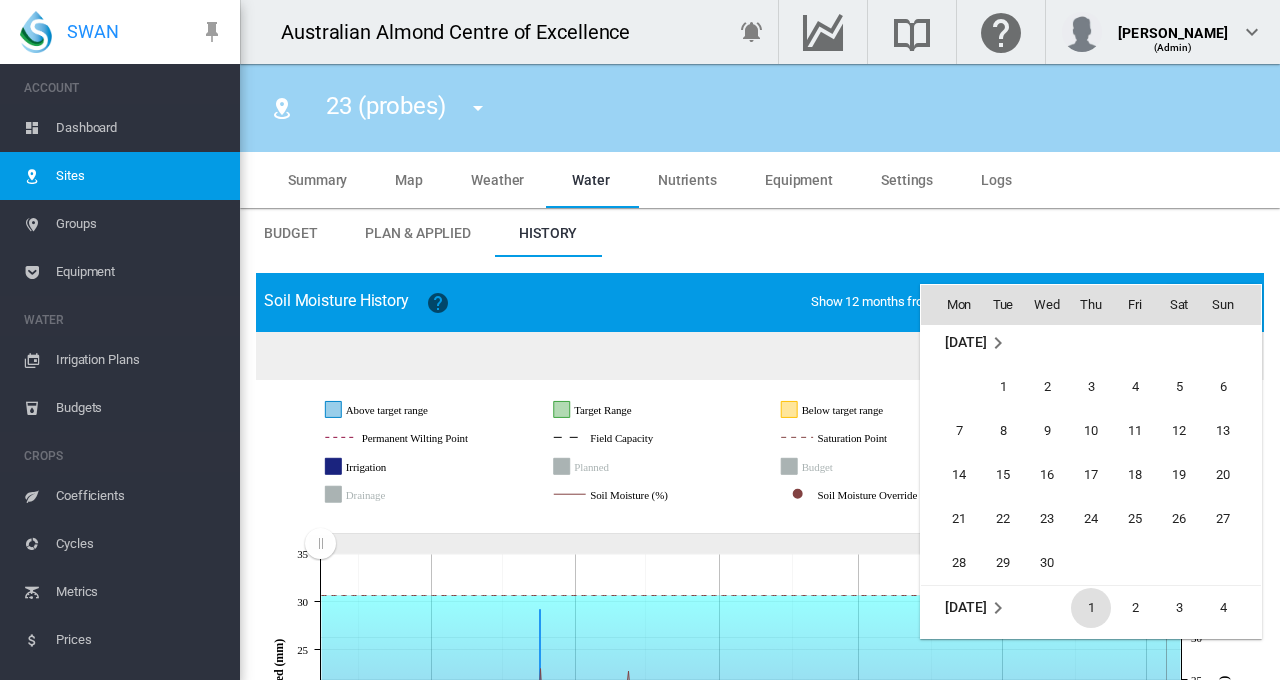 click on "1" at bounding box center (1091, 608) 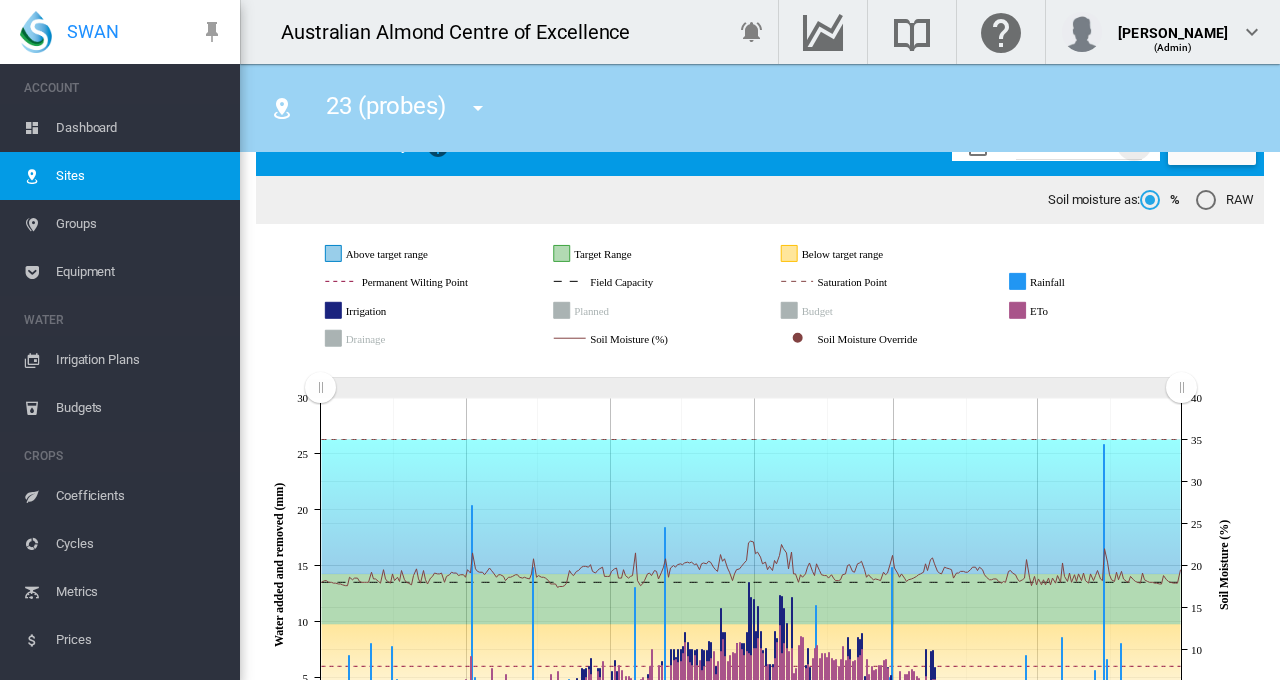 scroll, scrollTop: 0, scrollLeft: 0, axis: both 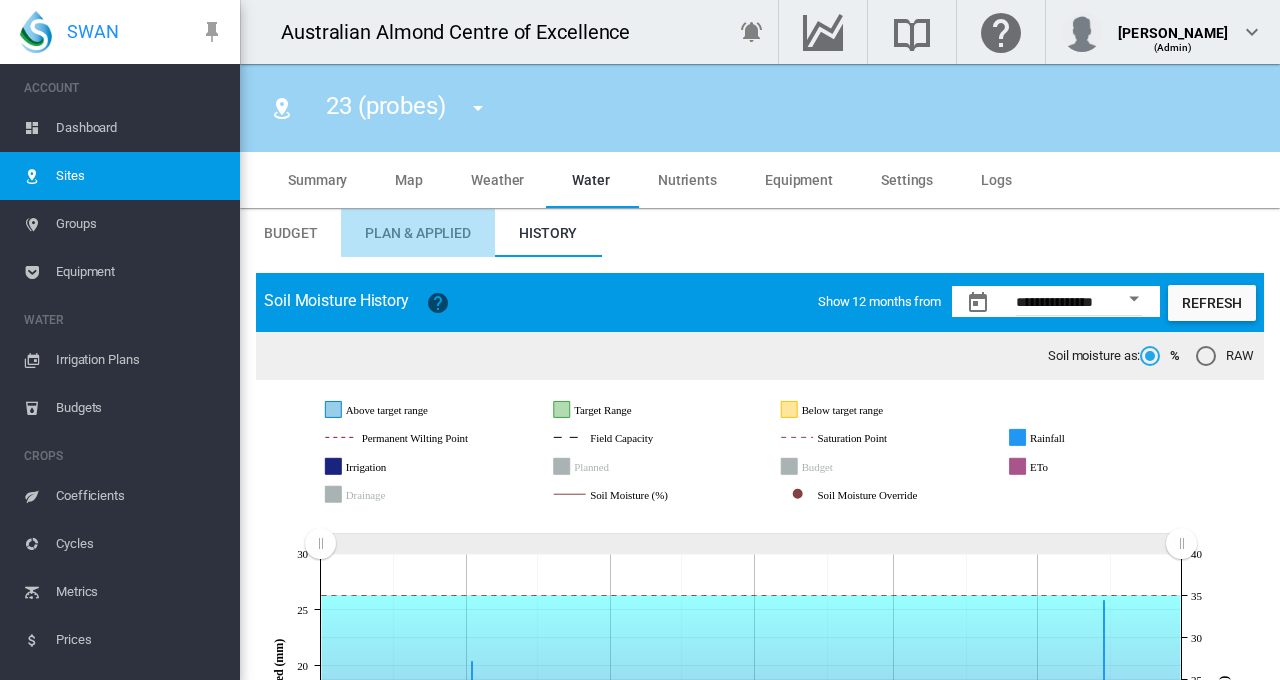 click on "Plan & Applied" at bounding box center [418, 233] 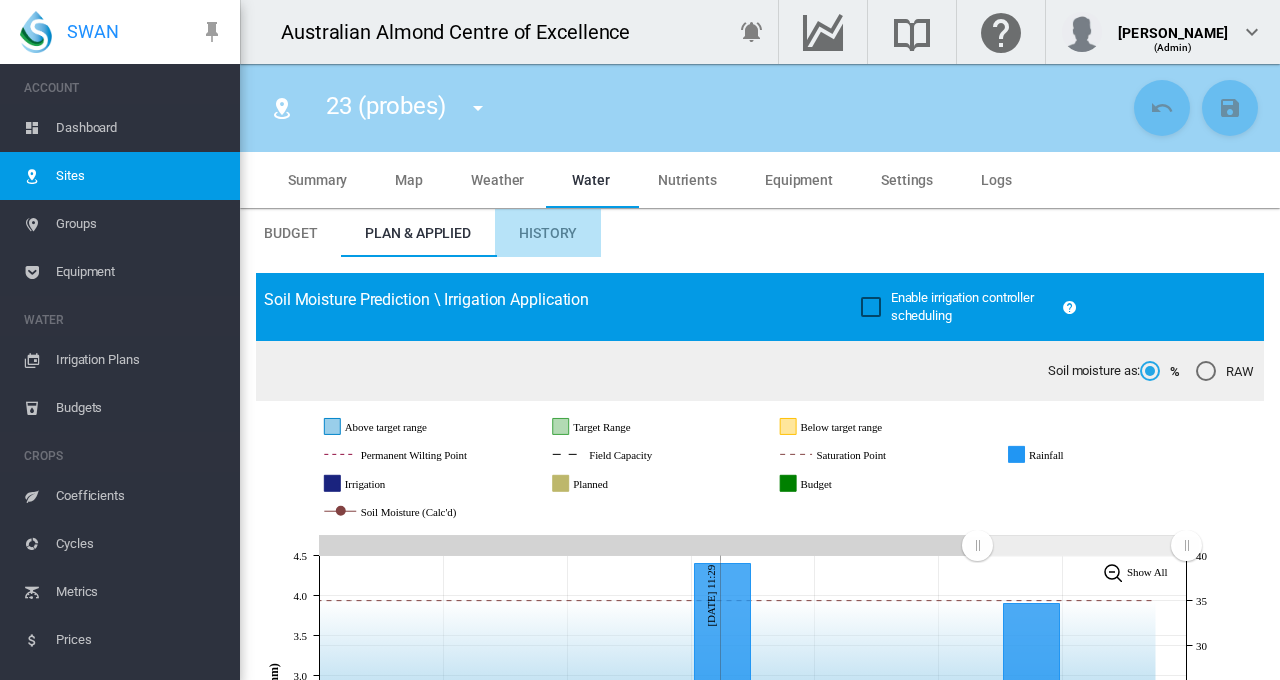 click on "History" at bounding box center [548, 233] 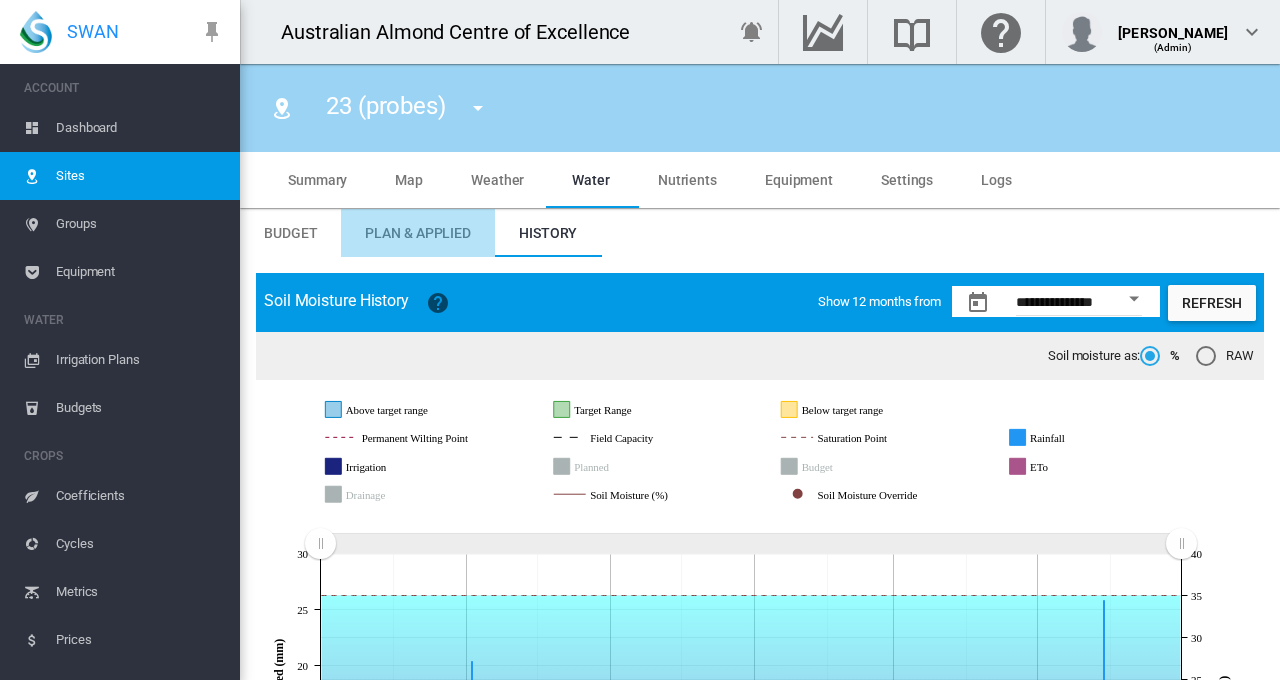 click on "Plan & Applied" at bounding box center [418, 233] 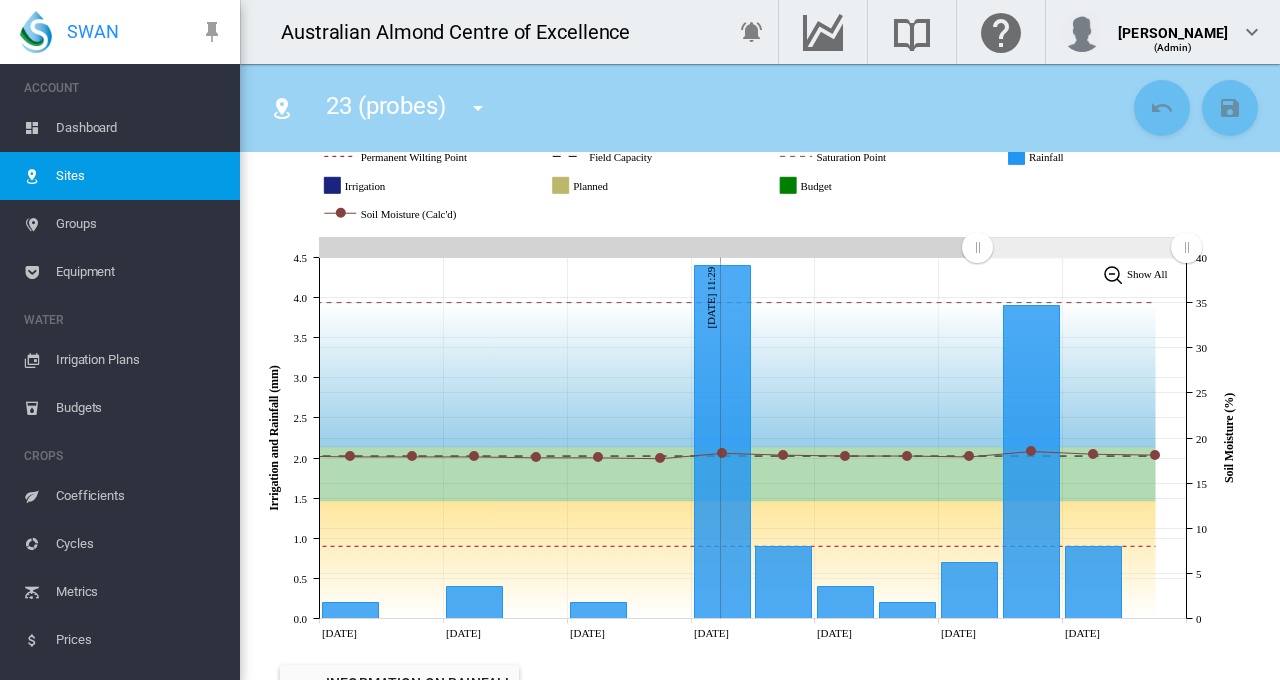 scroll, scrollTop: 0, scrollLeft: 0, axis: both 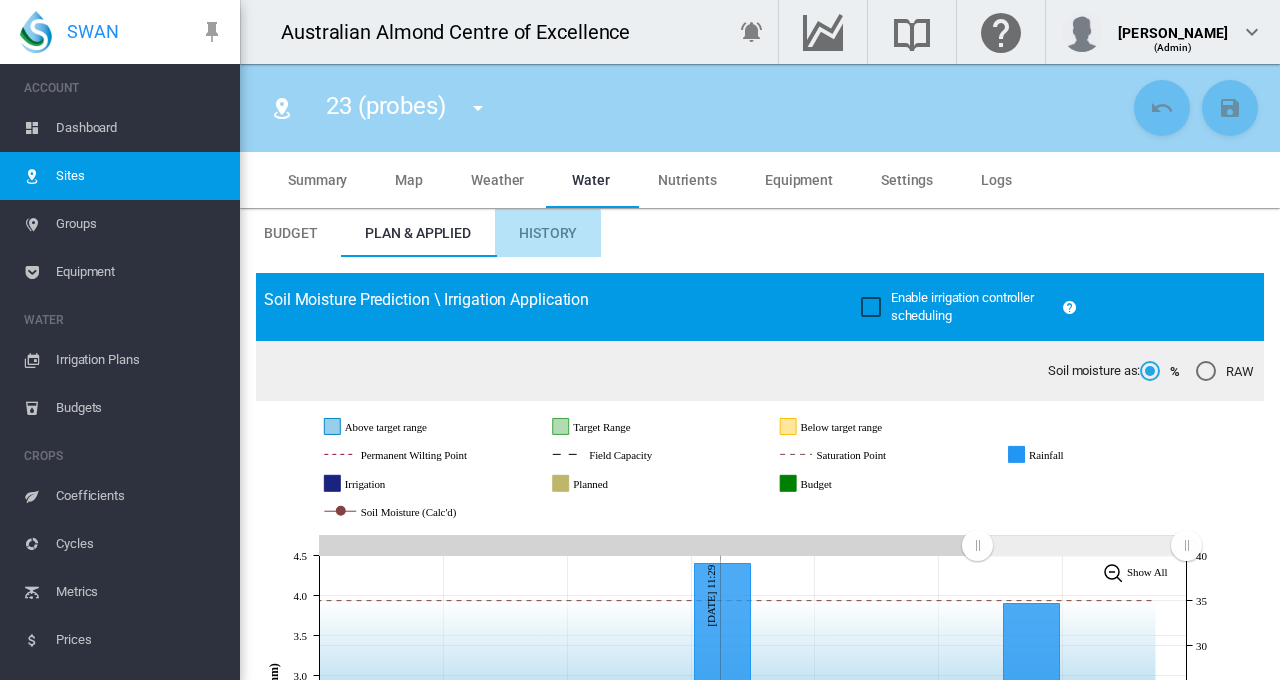 click on "History" at bounding box center [548, 233] 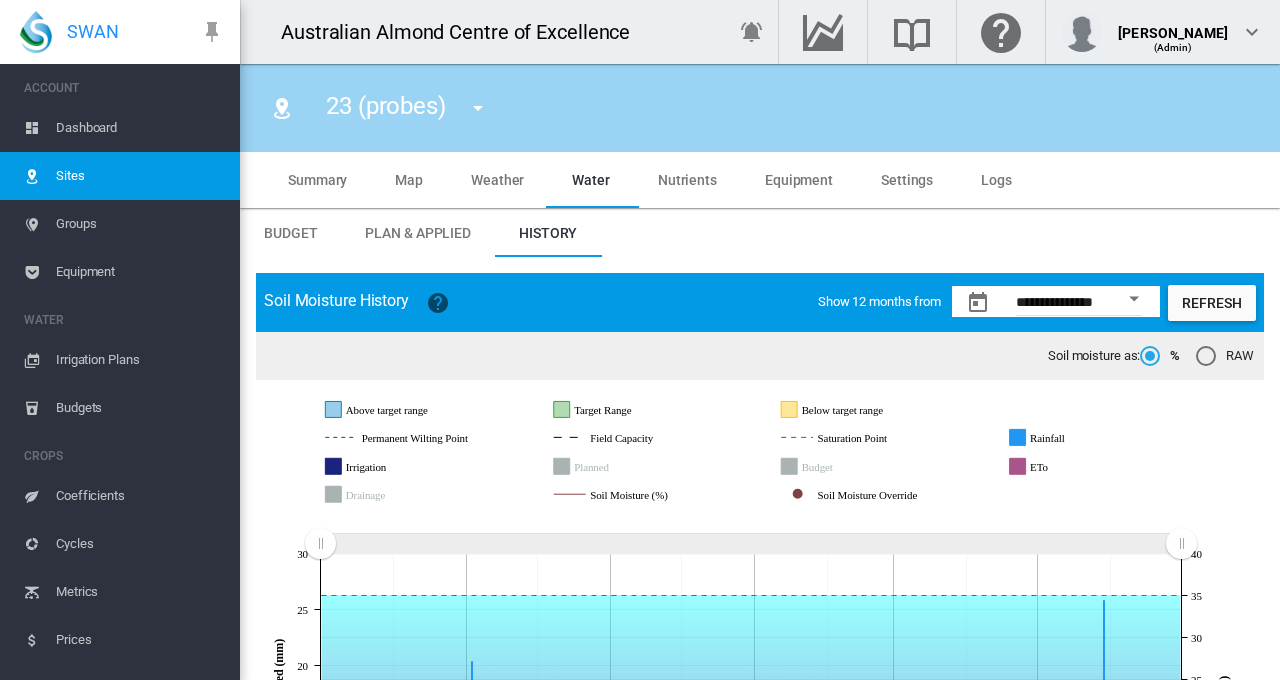click on "23 (probes)
23 (probes)
24 (probes)
25 (probes)" at bounding box center (760, 108) 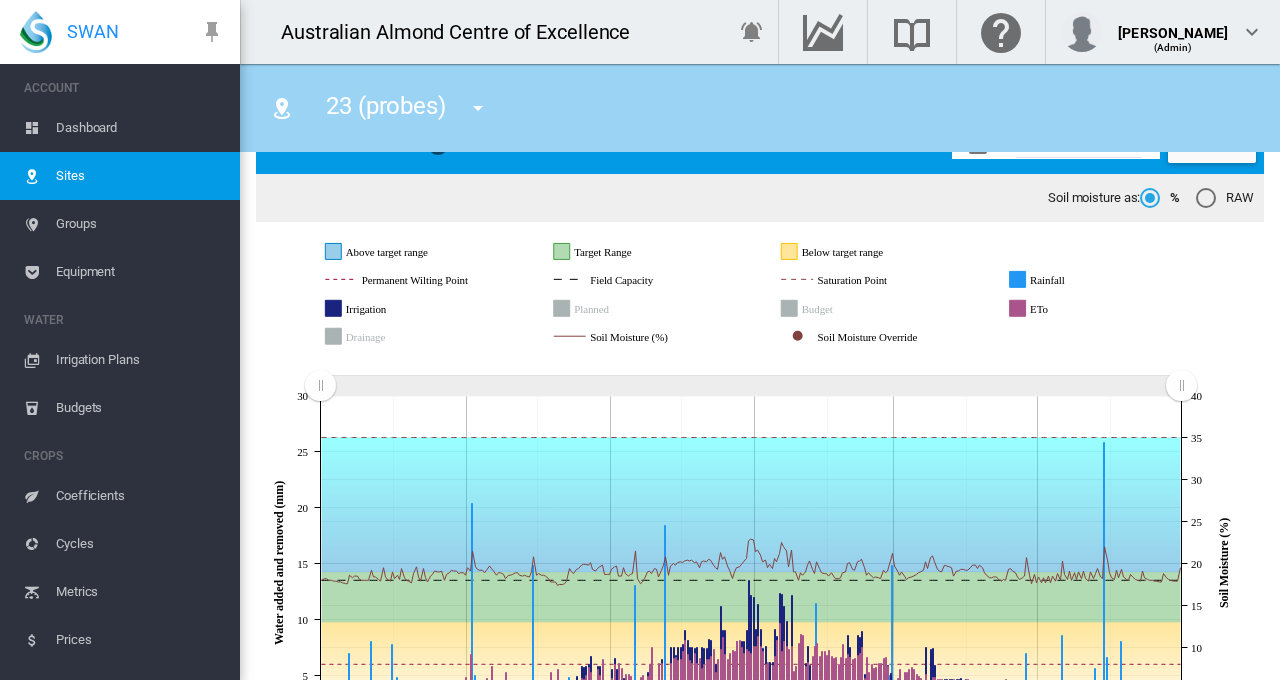 scroll, scrollTop: 256, scrollLeft: 0, axis: vertical 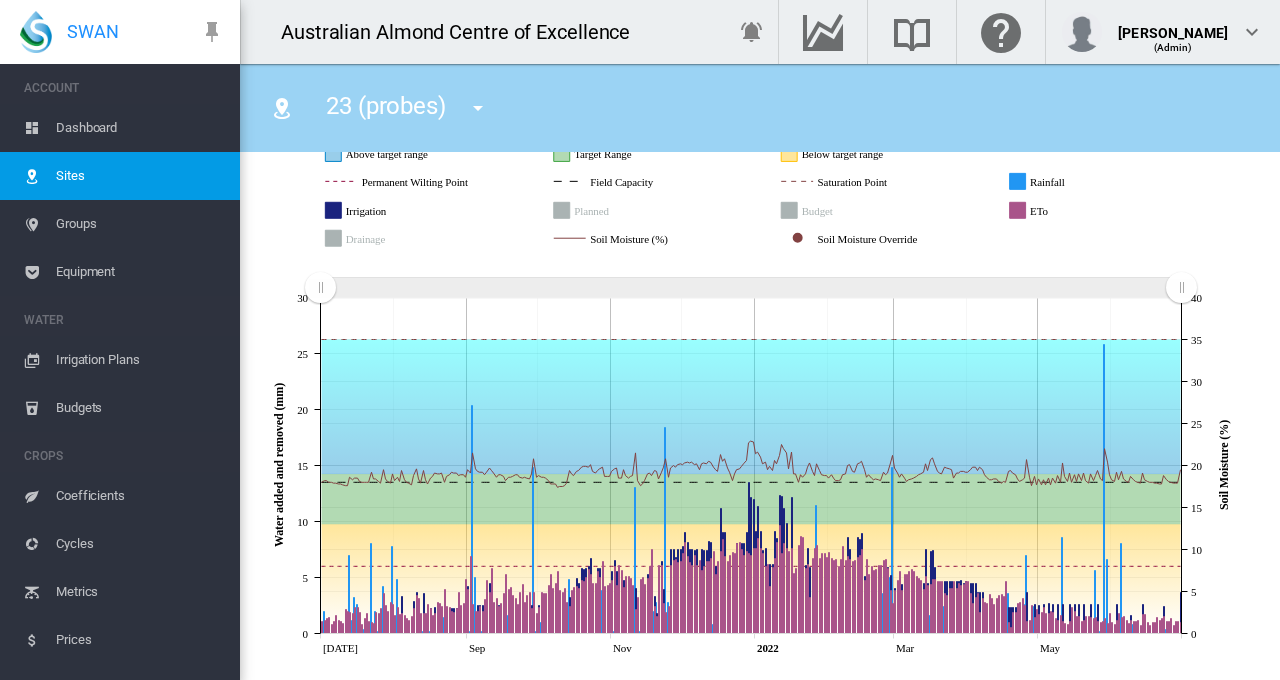 drag, startPoint x: 583, startPoint y: 390, endPoint x: 1215, endPoint y: 229, distance: 652.1848 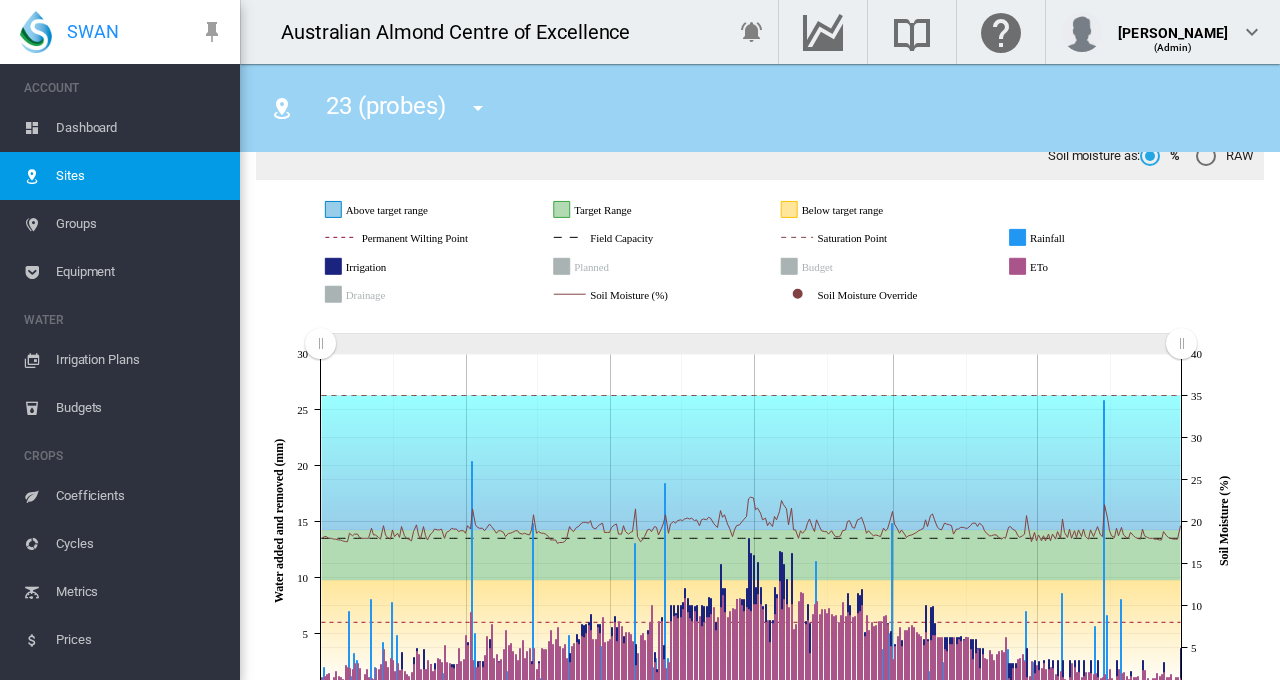scroll, scrollTop: 256, scrollLeft: 0, axis: vertical 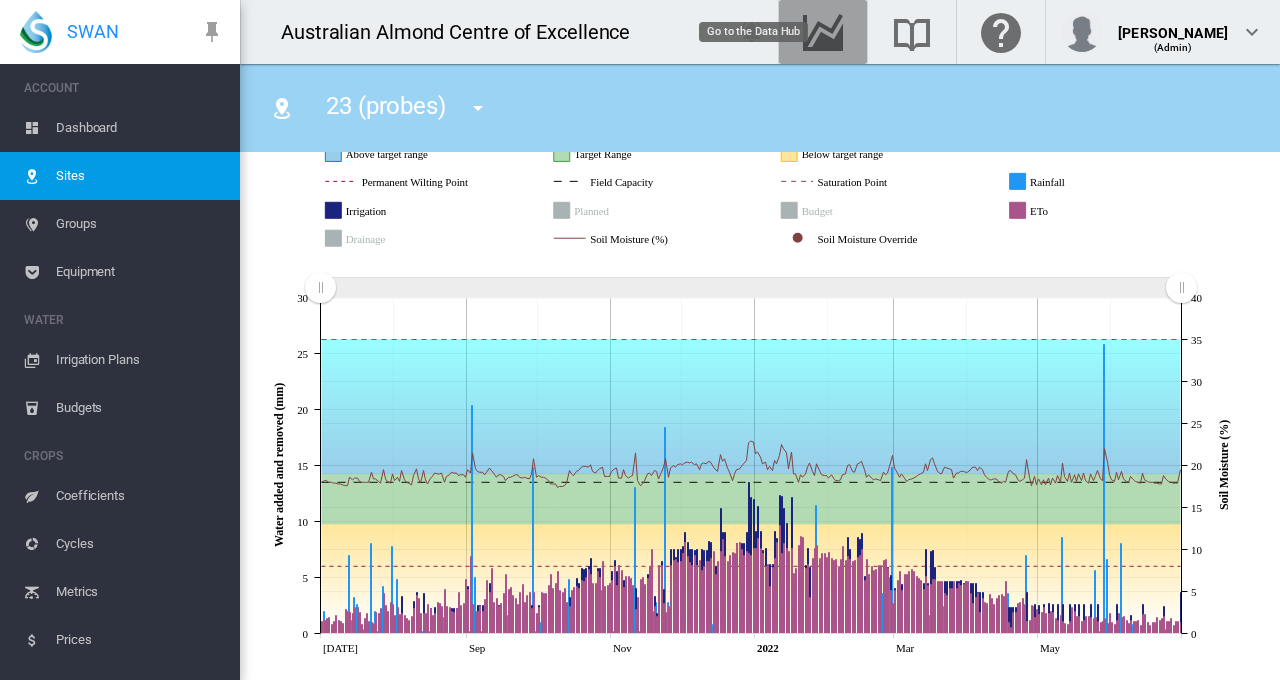 click at bounding box center (823, 32) 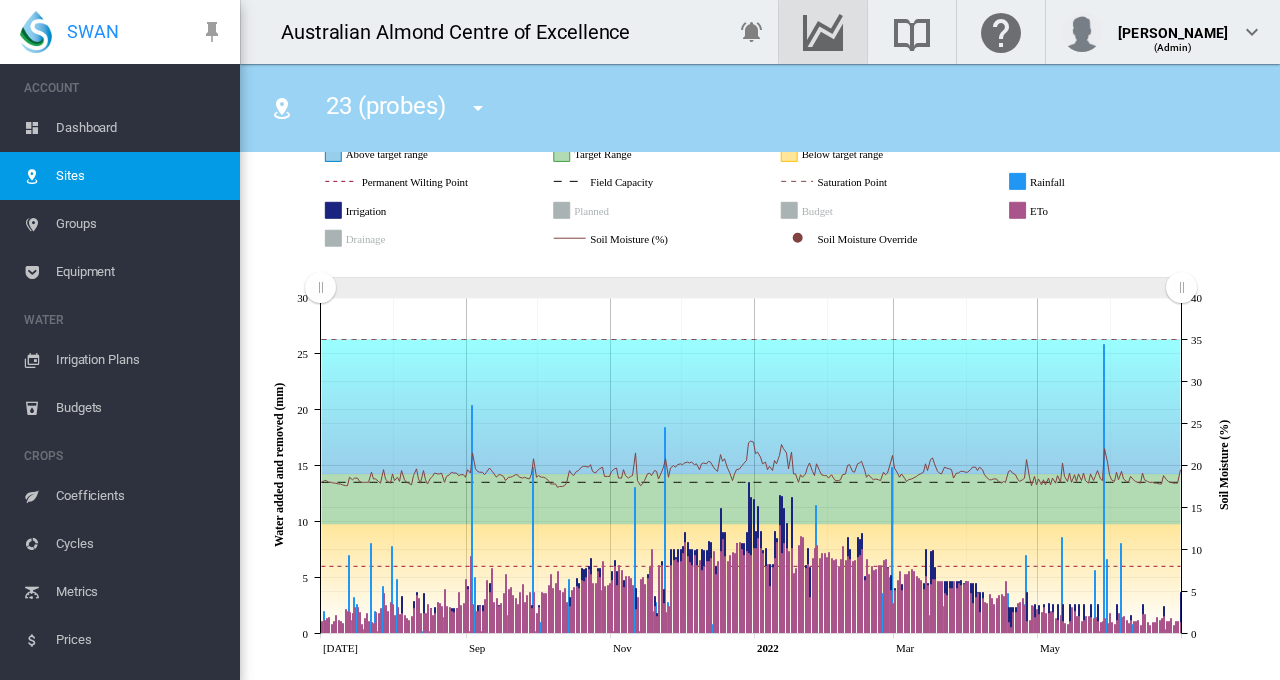 scroll, scrollTop: 256, scrollLeft: 0, axis: vertical 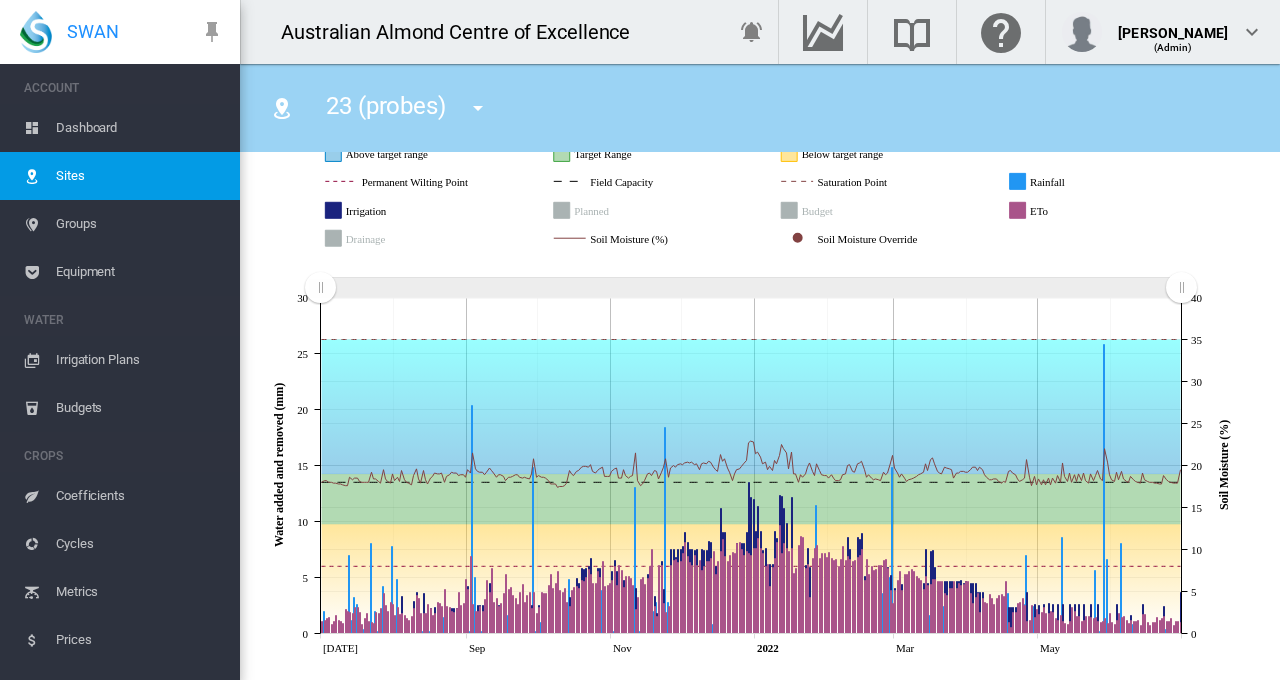 click on "Dashboard" at bounding box center (140, 128) 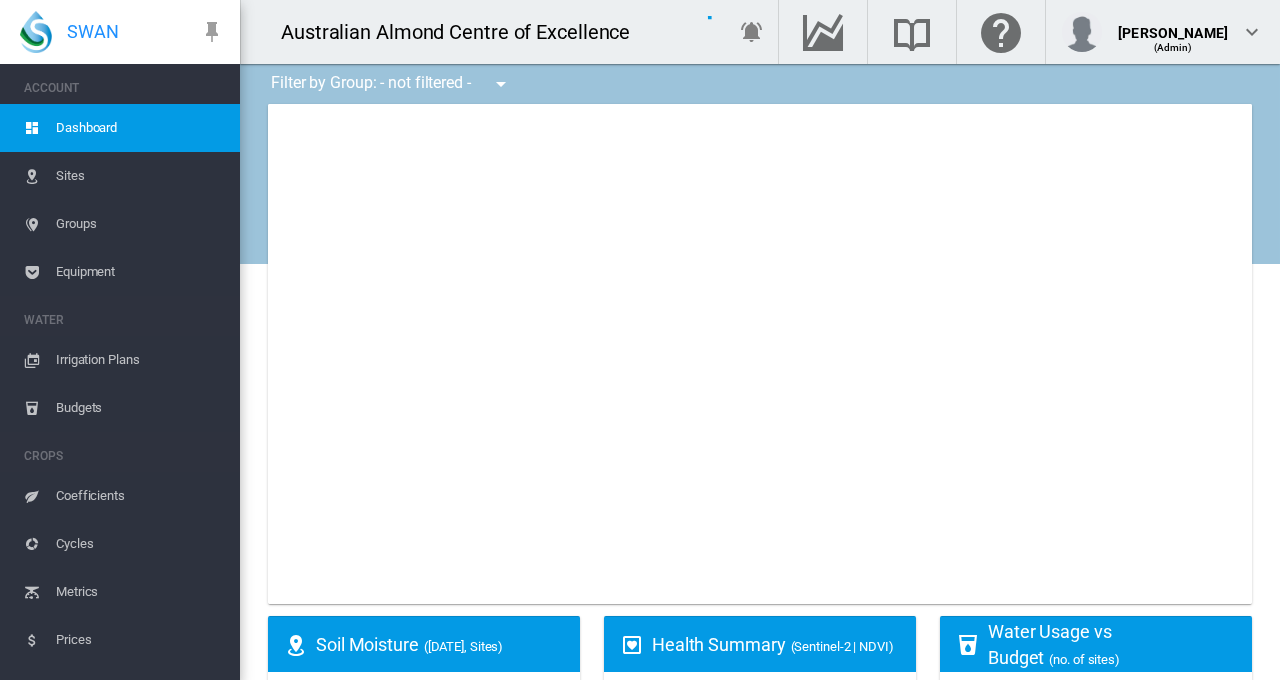 type on "**********" 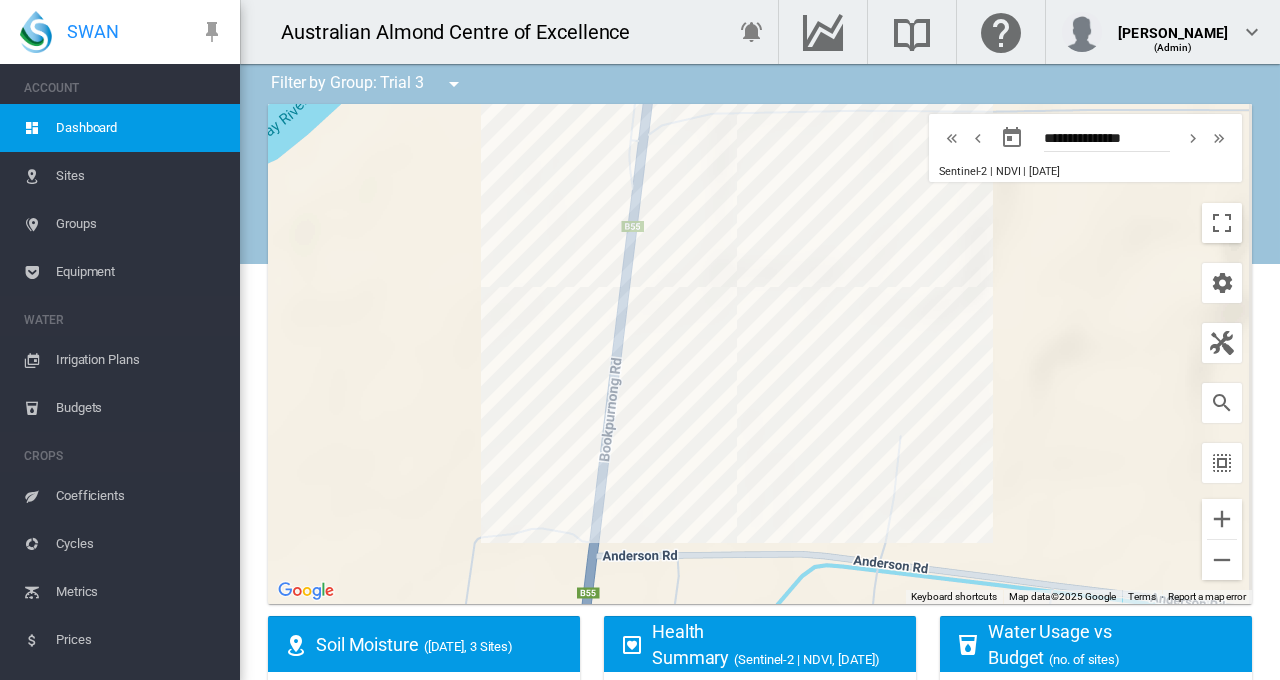 click on "Water Usage vs Budget (no. of sites)" 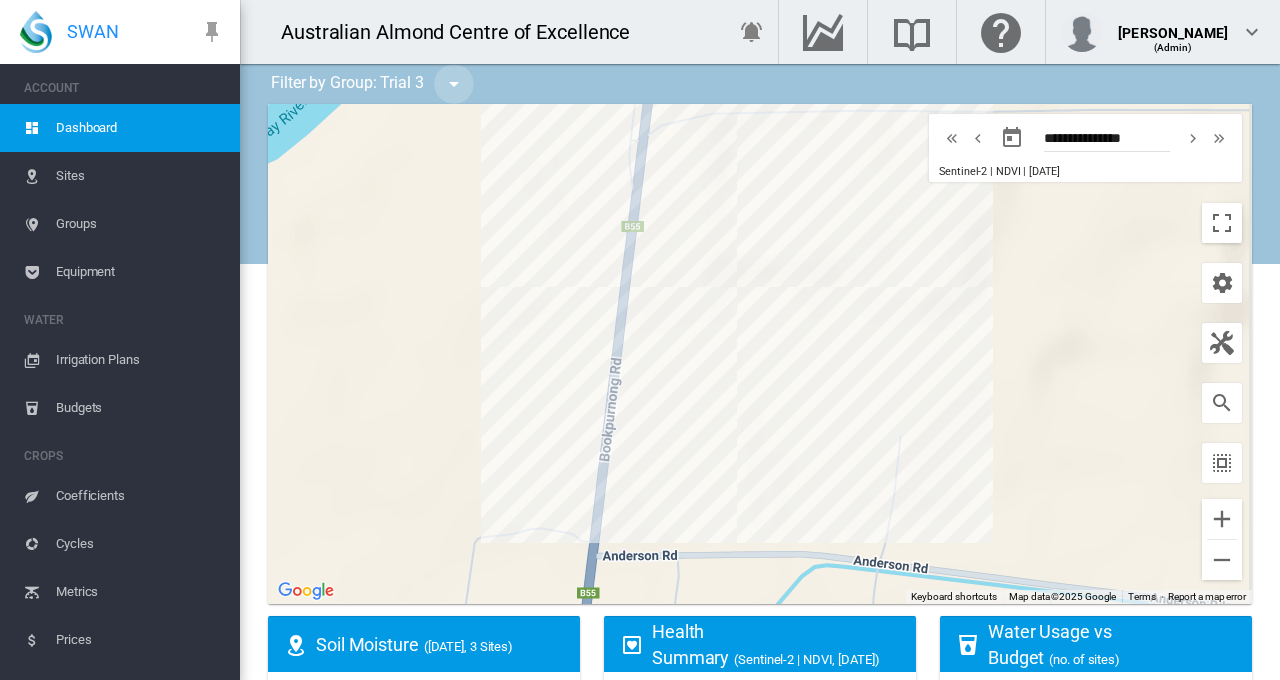 click at bounding box center [454, 84] 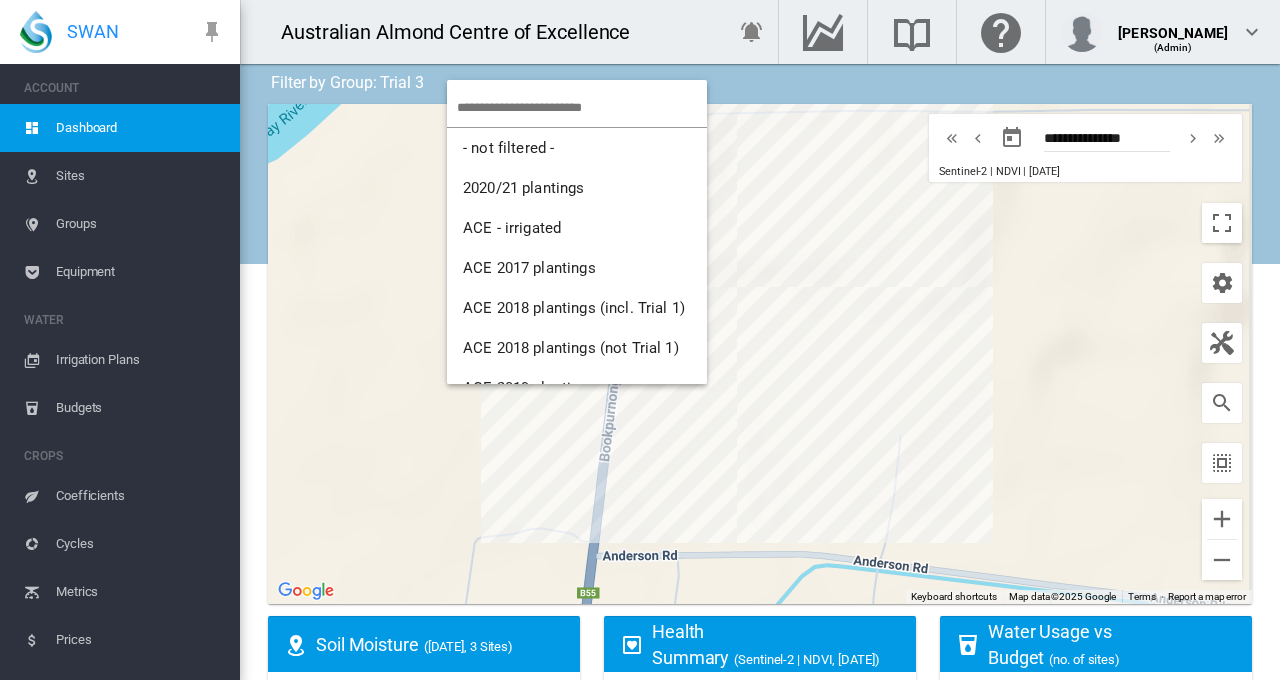 click at bounding box center (640, 340) 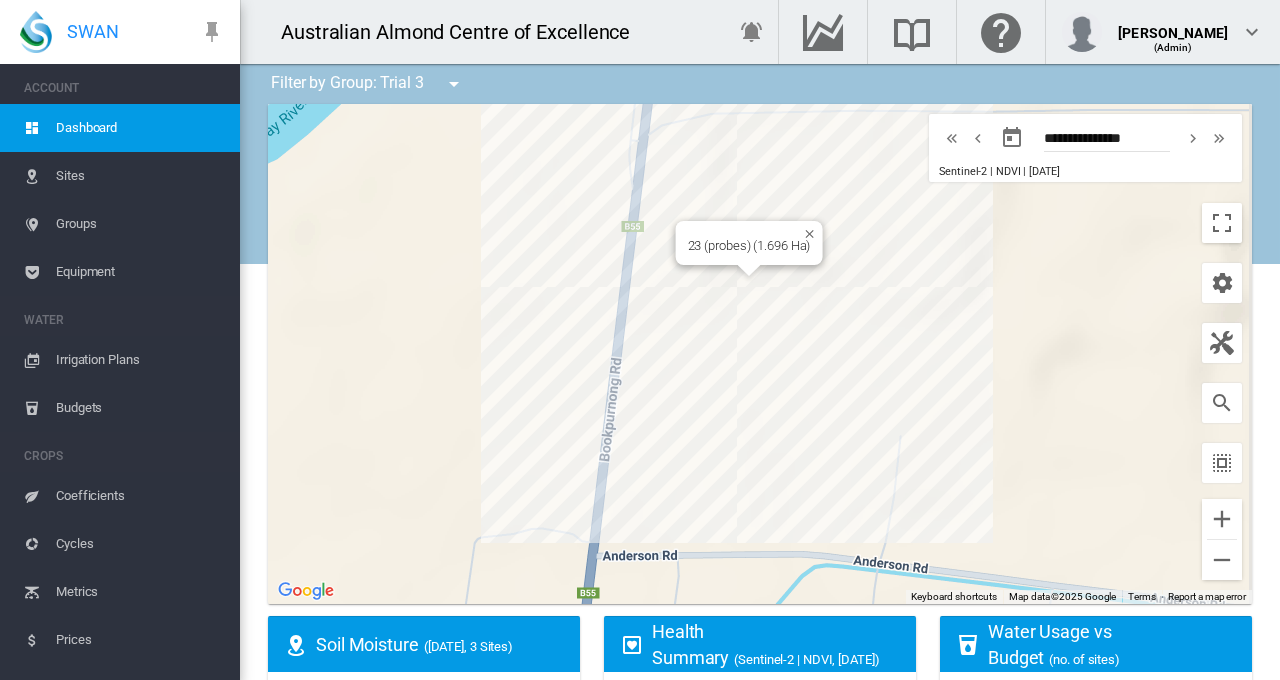 click on "To navigate, press the arrow keys. 23 (probes) (1.696 Ha)" at bounding box center (760, 354) 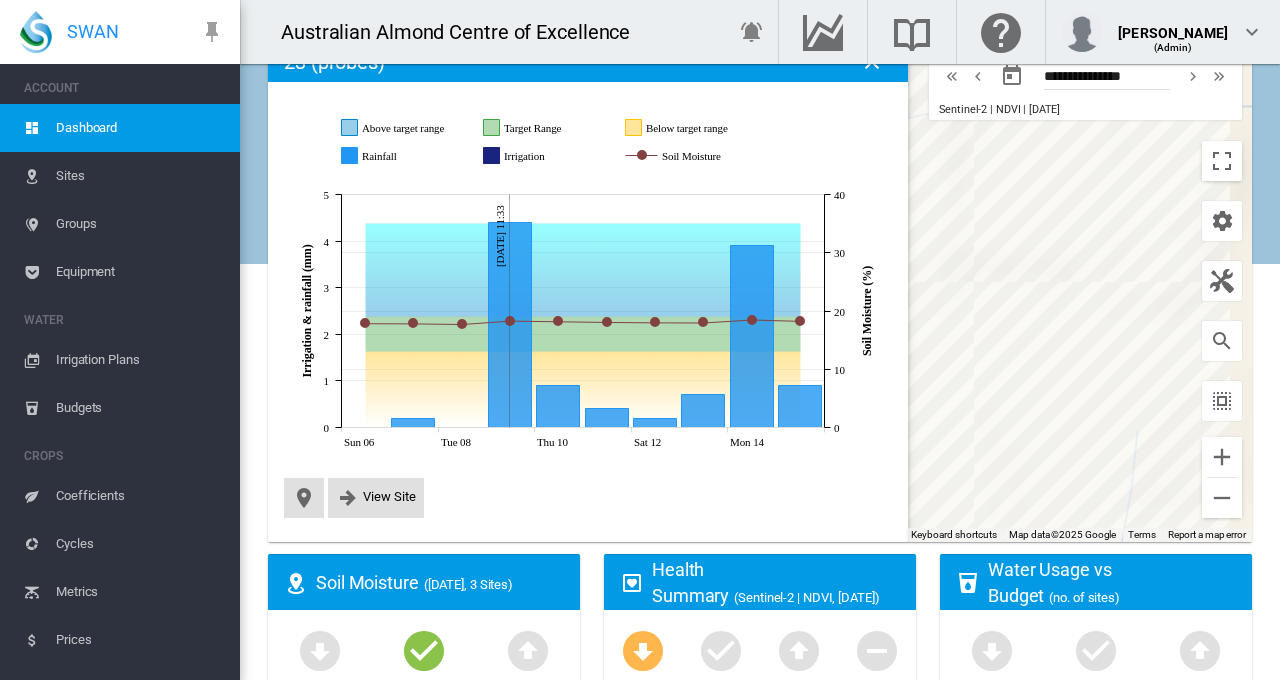scroll, scrollTop: 200, scrollLeft: 0, axis: vertical 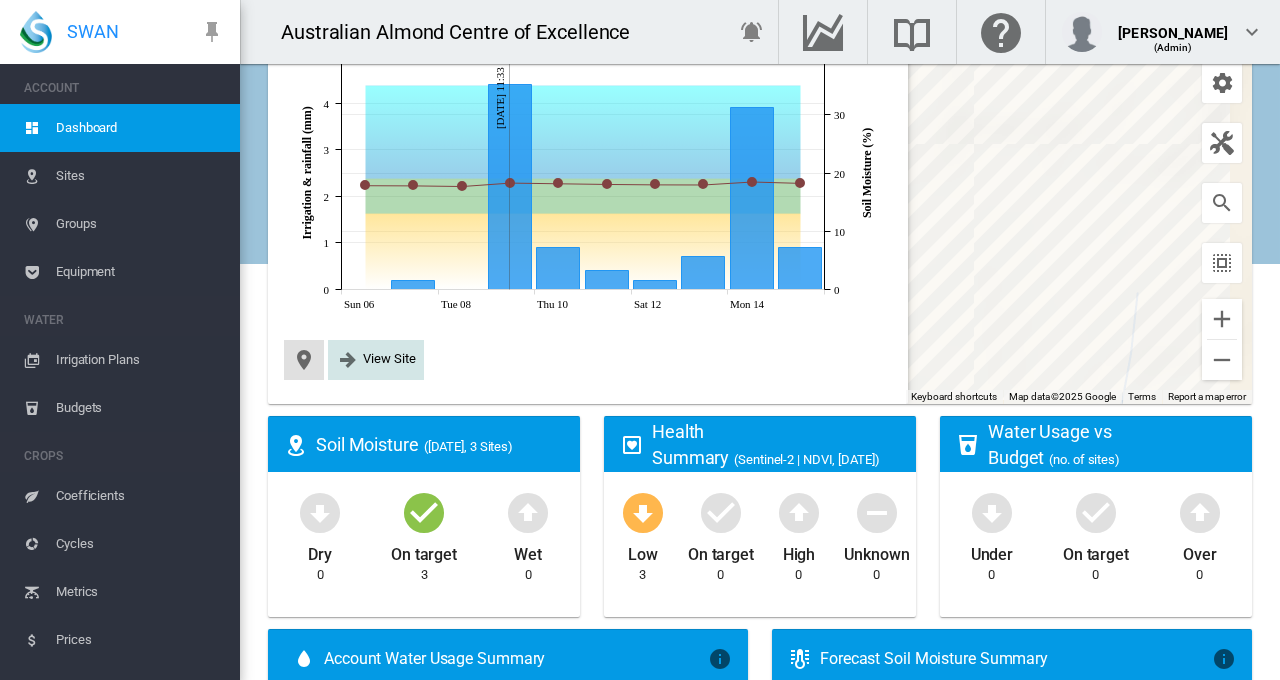 click on "View Site" 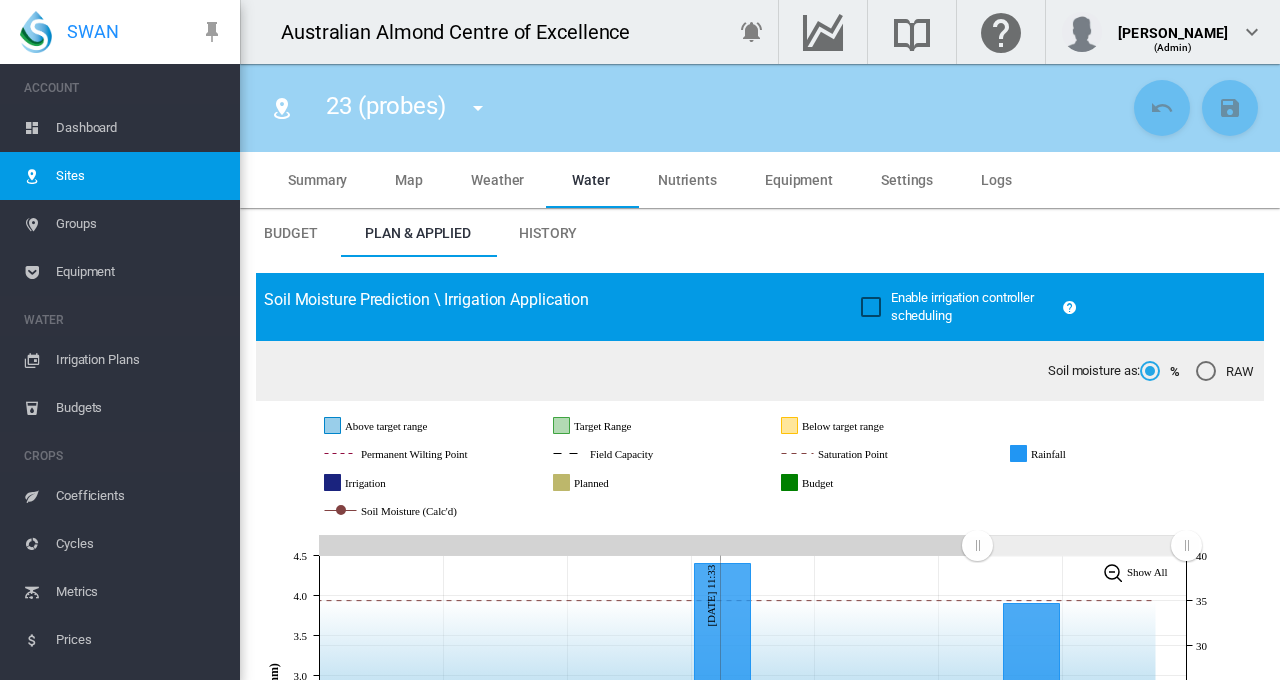 click on "Budget" at bounding box center (290, 233) 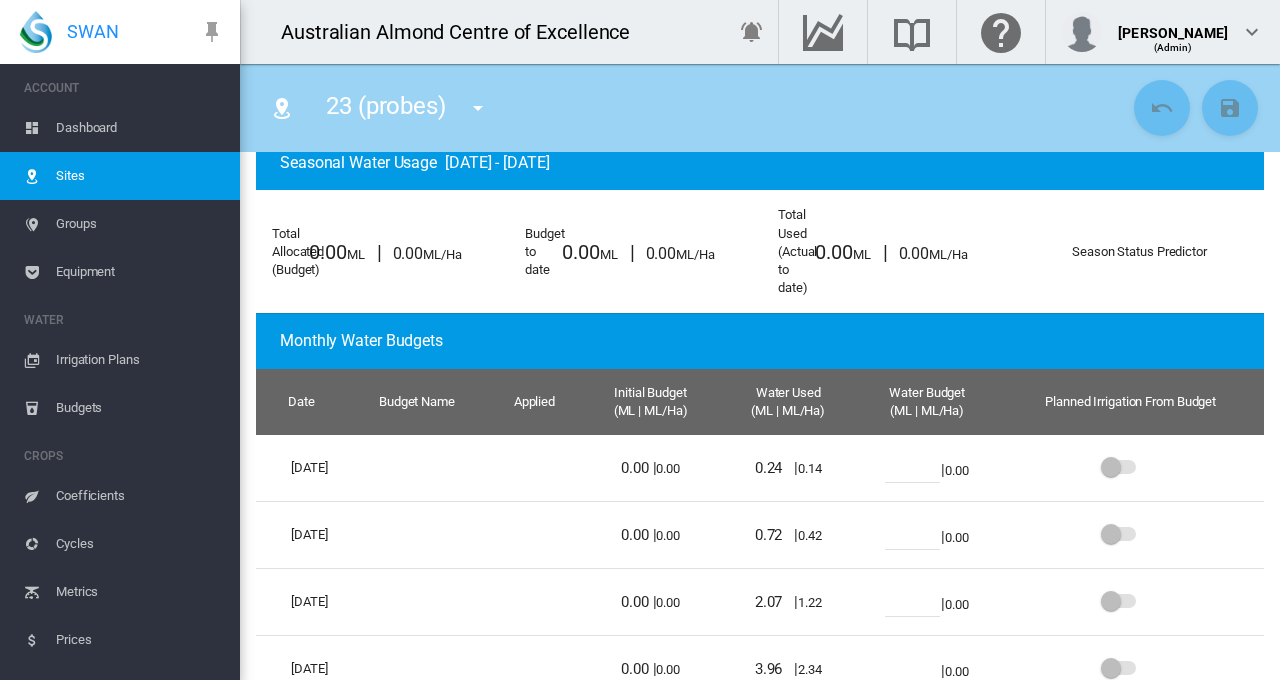 scroll, scrollTop: 300, scrollLeft: 0, axis: vertical 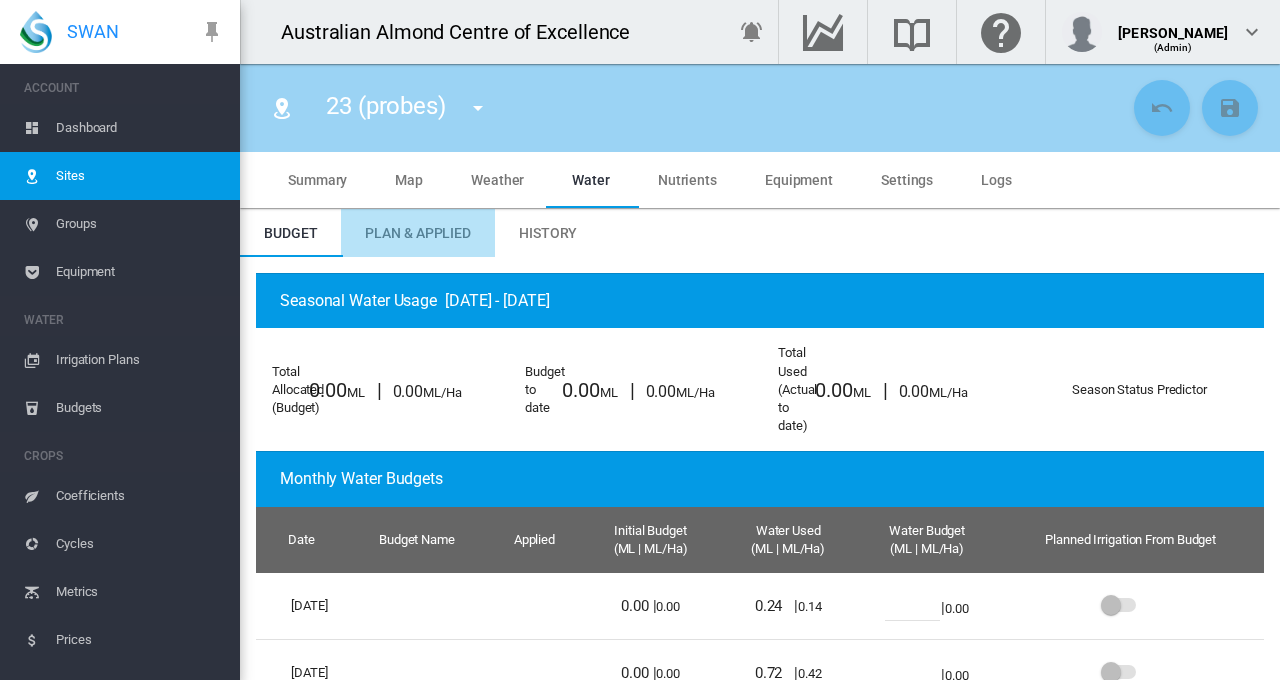 click on "Plan & Applied" at bounding box center (418, 233) 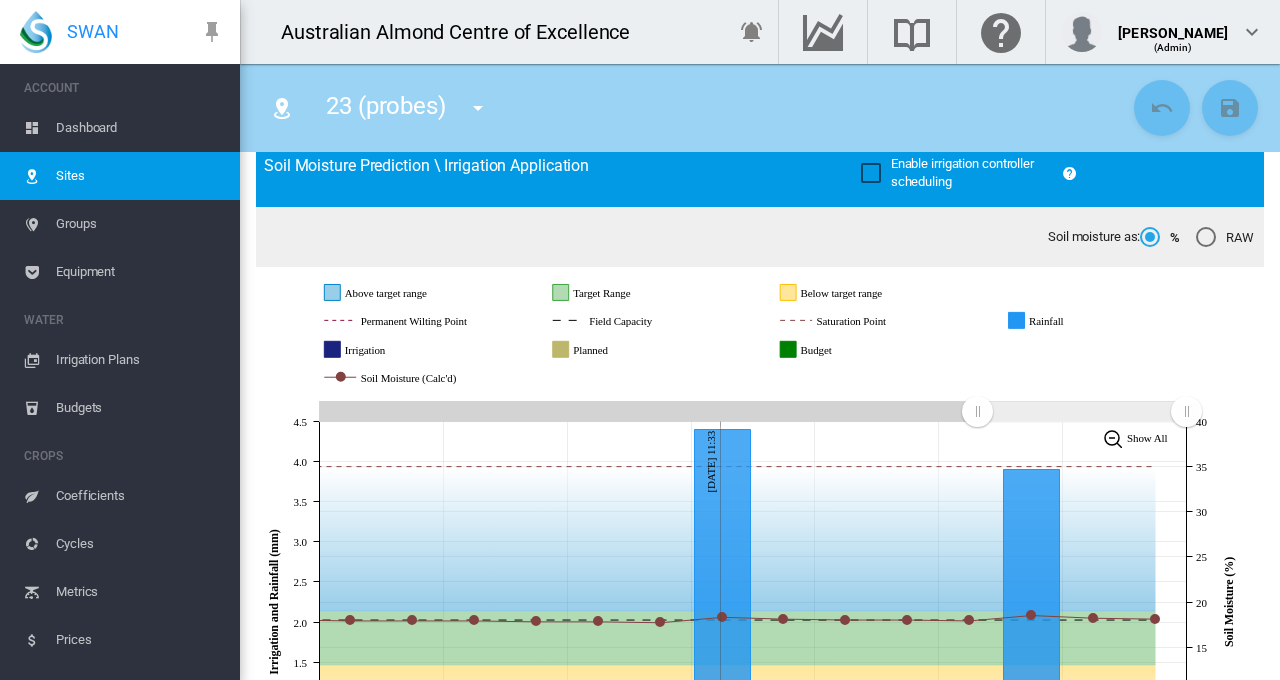 scroll, scrollTop: 0, scrollLeft: 0, axis: both 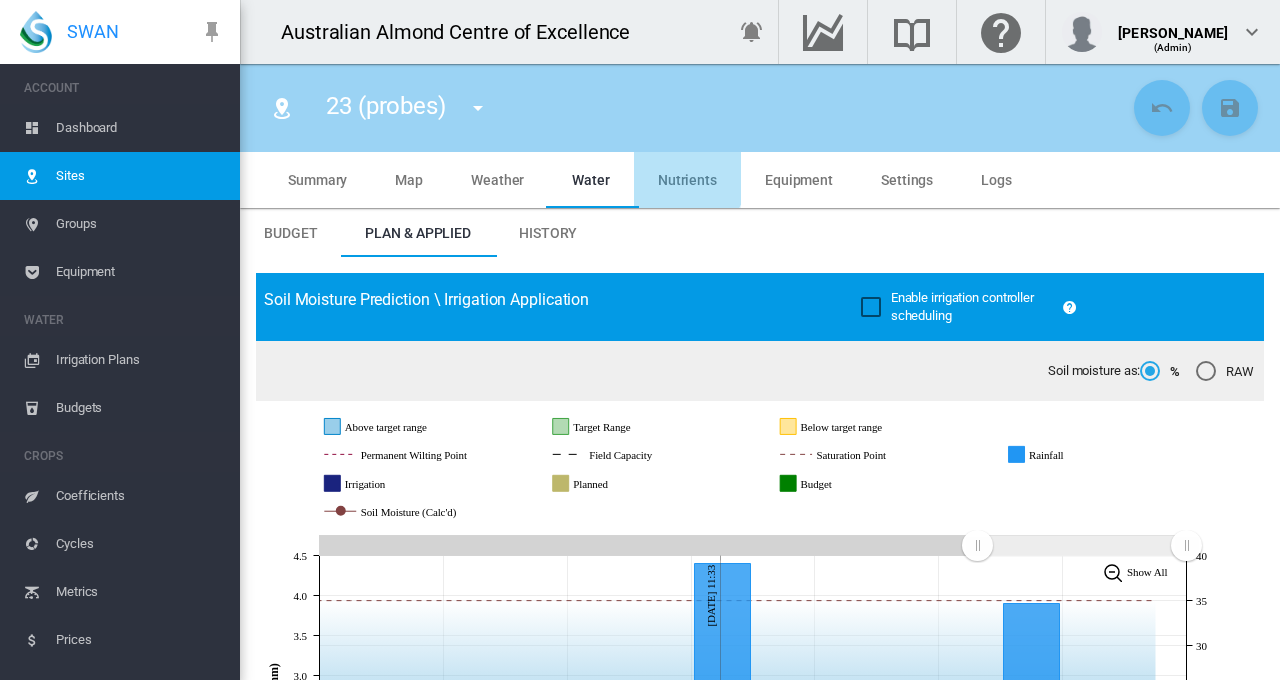 click on "Nutrients" at bounding box center [687, 180] 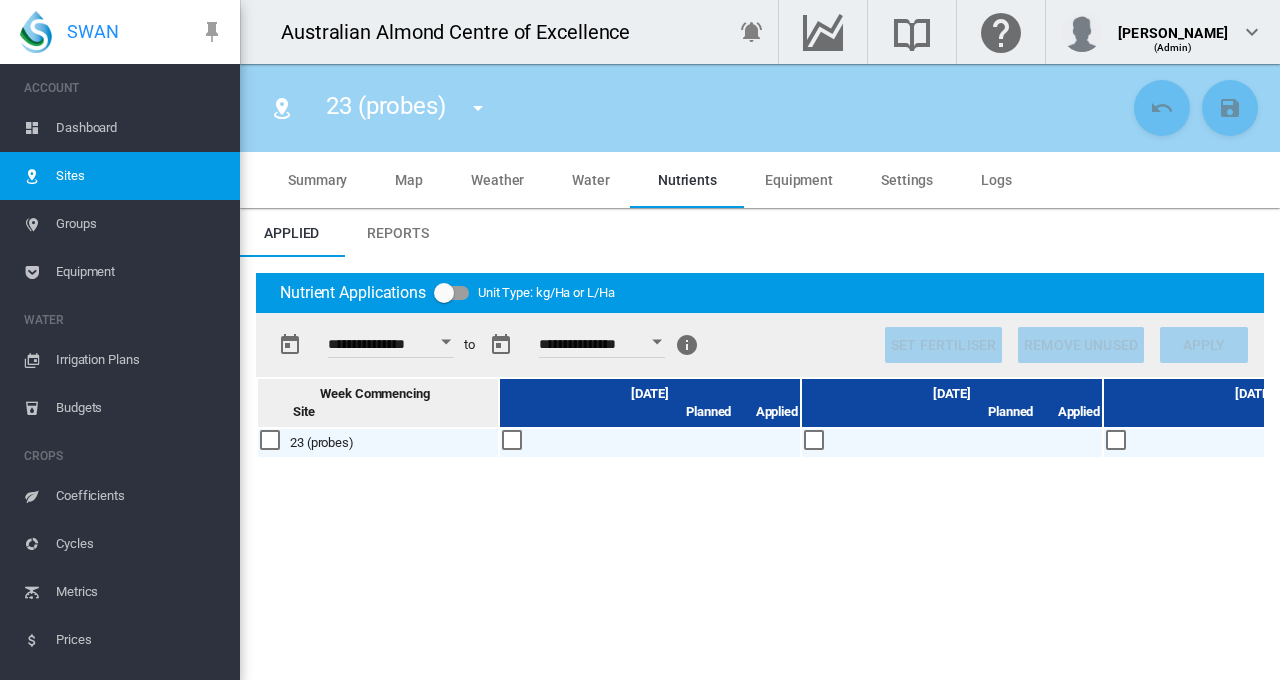 click at bounding box center (446, 342) 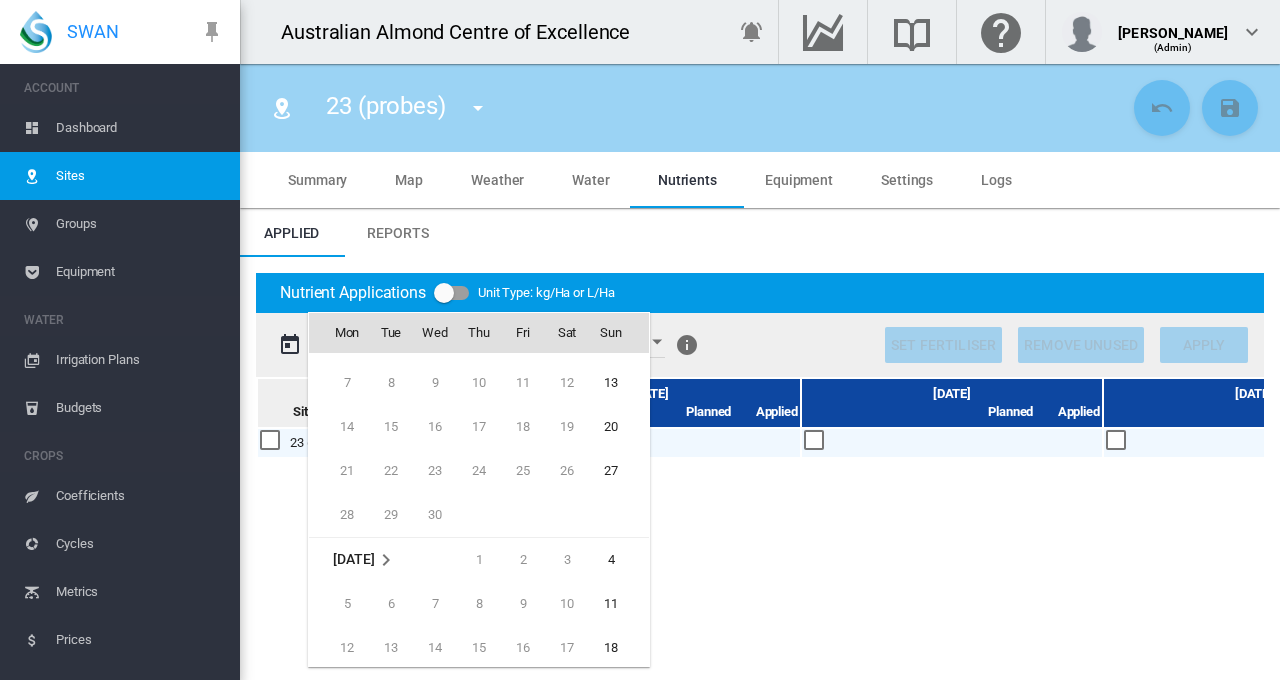 scroll, scrollTop: 36425, scrollLeft: 0, axis: vertical 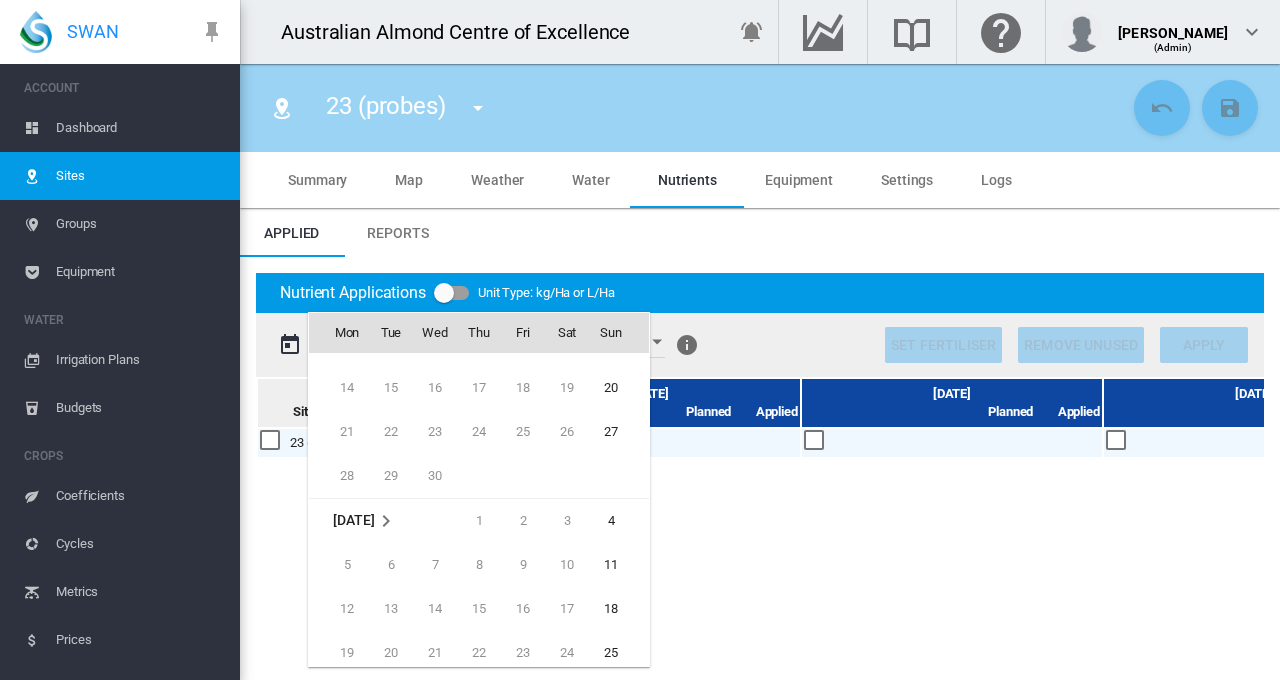 click on "1" at bounding box center (479, 521) 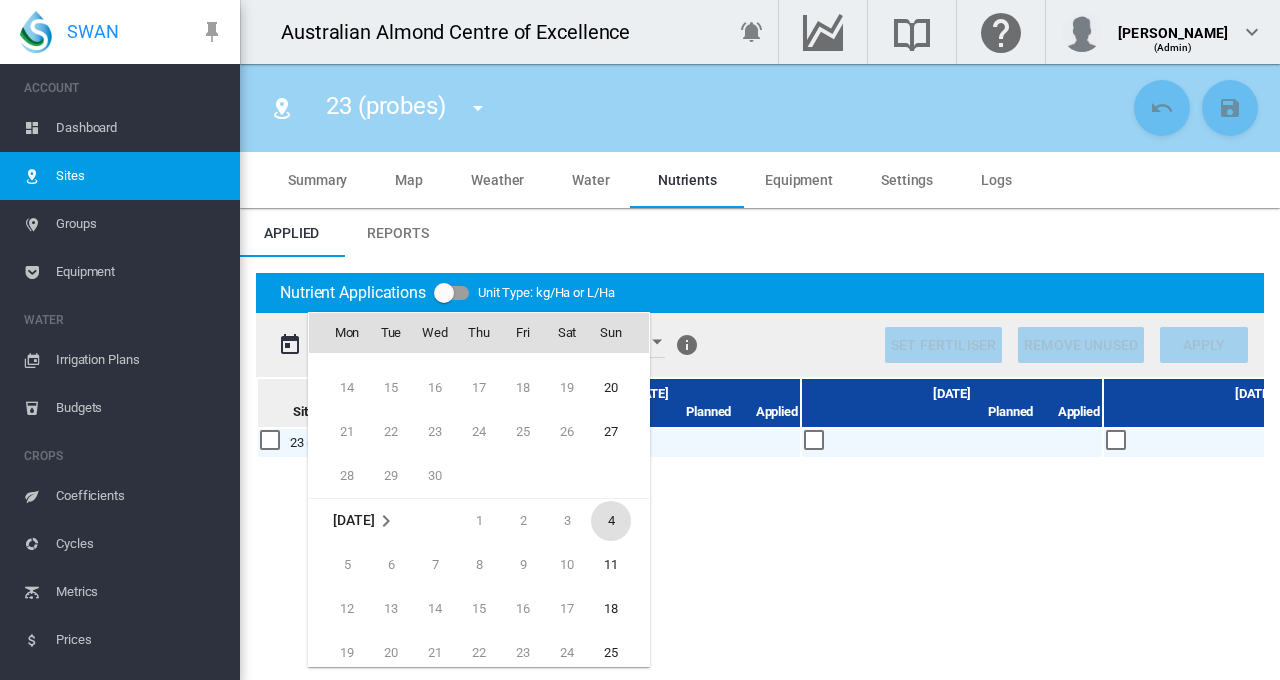 click on "4" at bounding box center (611, 521) 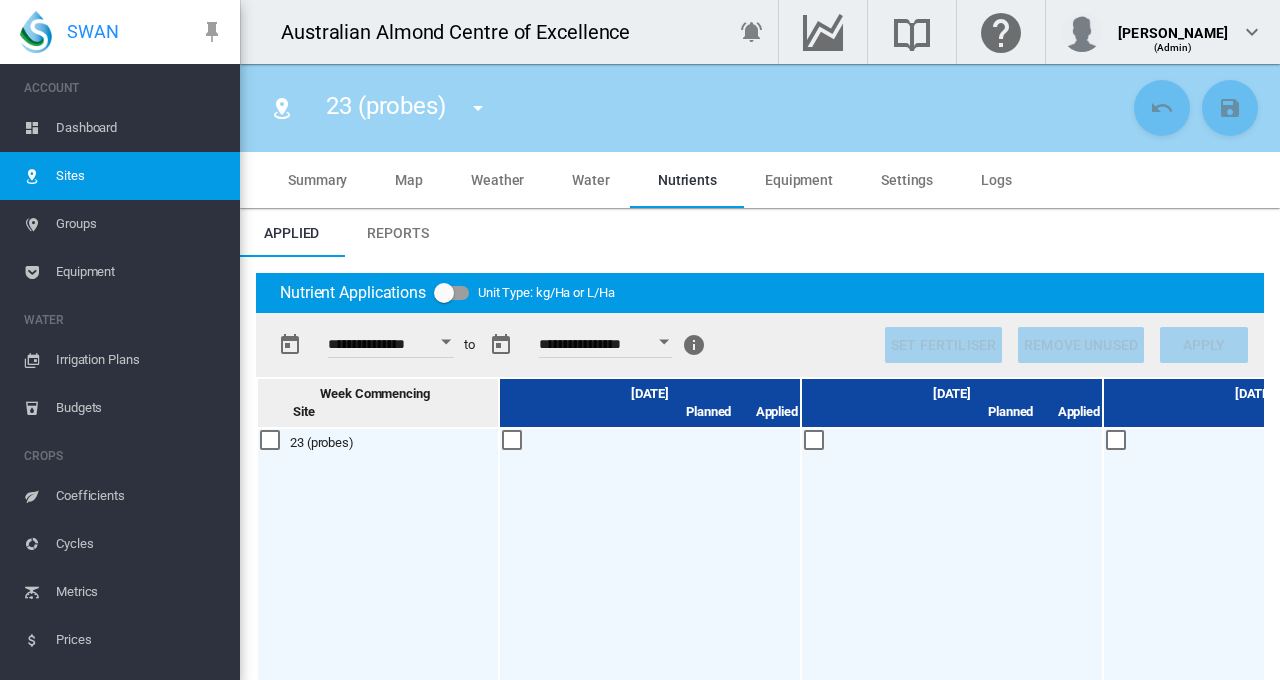 click at bounding box center (664, 341) 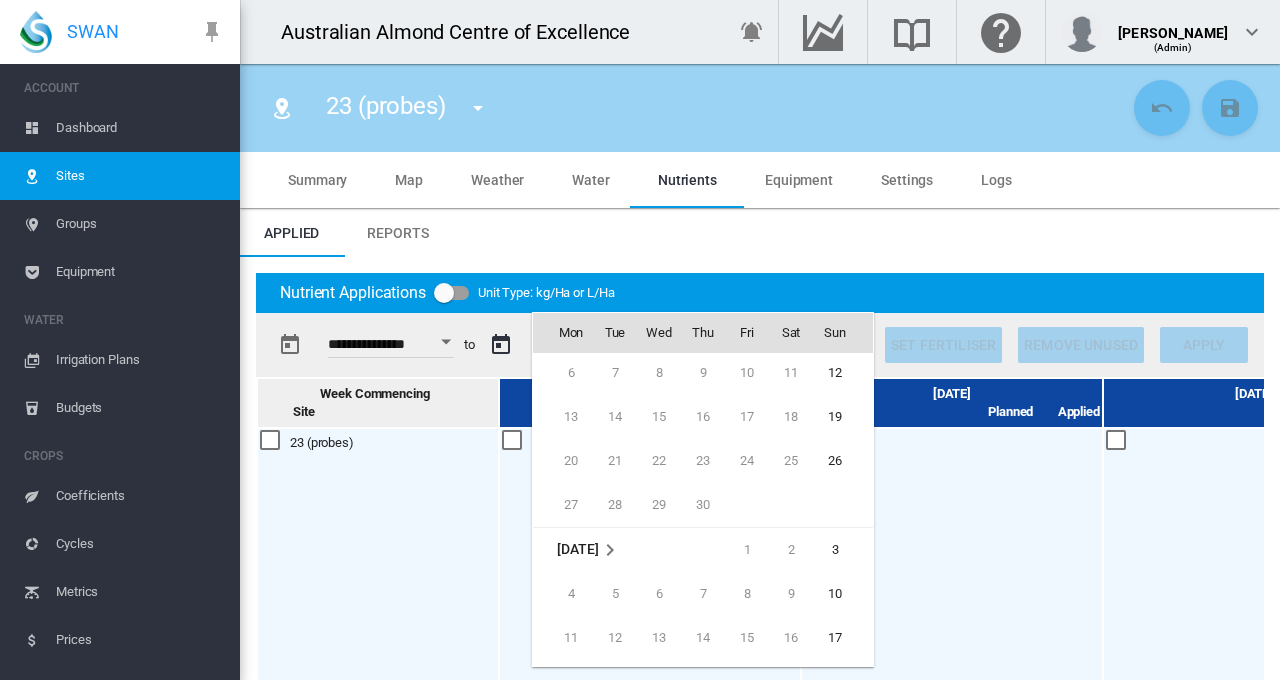 scroll, scrollTop: 39735, scrollLeft: 0, axis: vertical 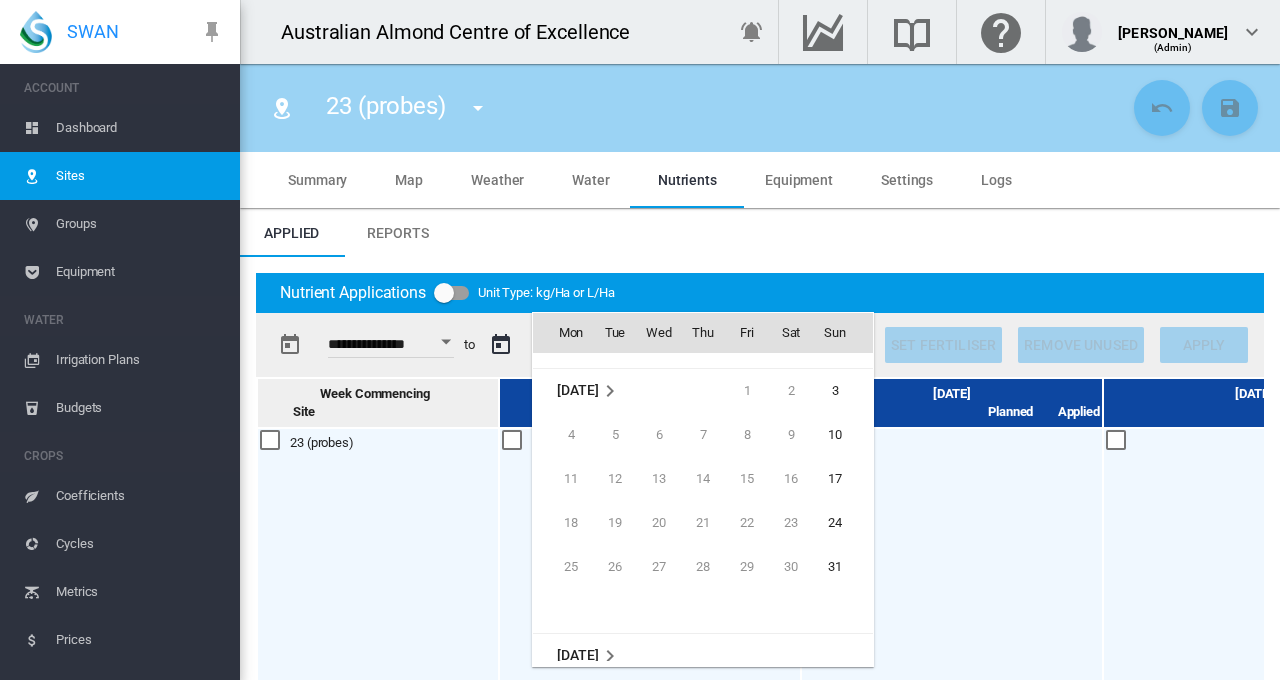 drag, startPoint x: 839, startPoint y: 565, endPoint x: 624, endPoint y: 565, distance: 215 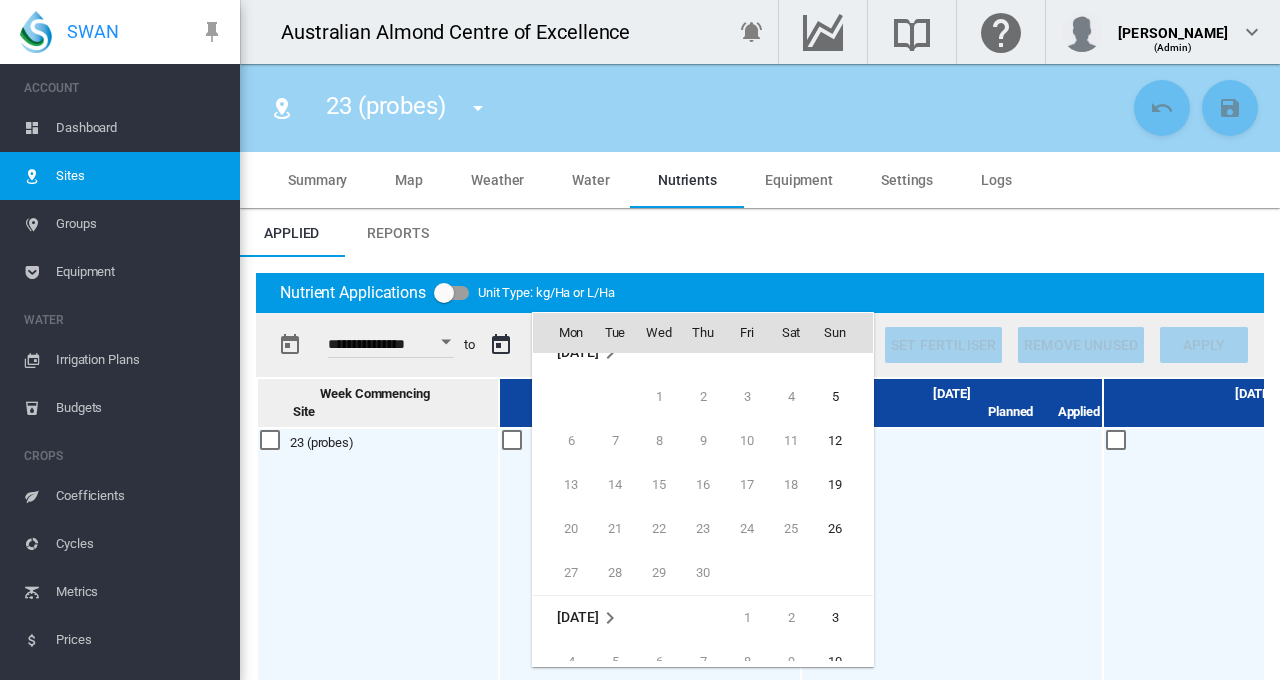 scroll, scrollTop: 39535, scrollLeft: 0, axis: vertical 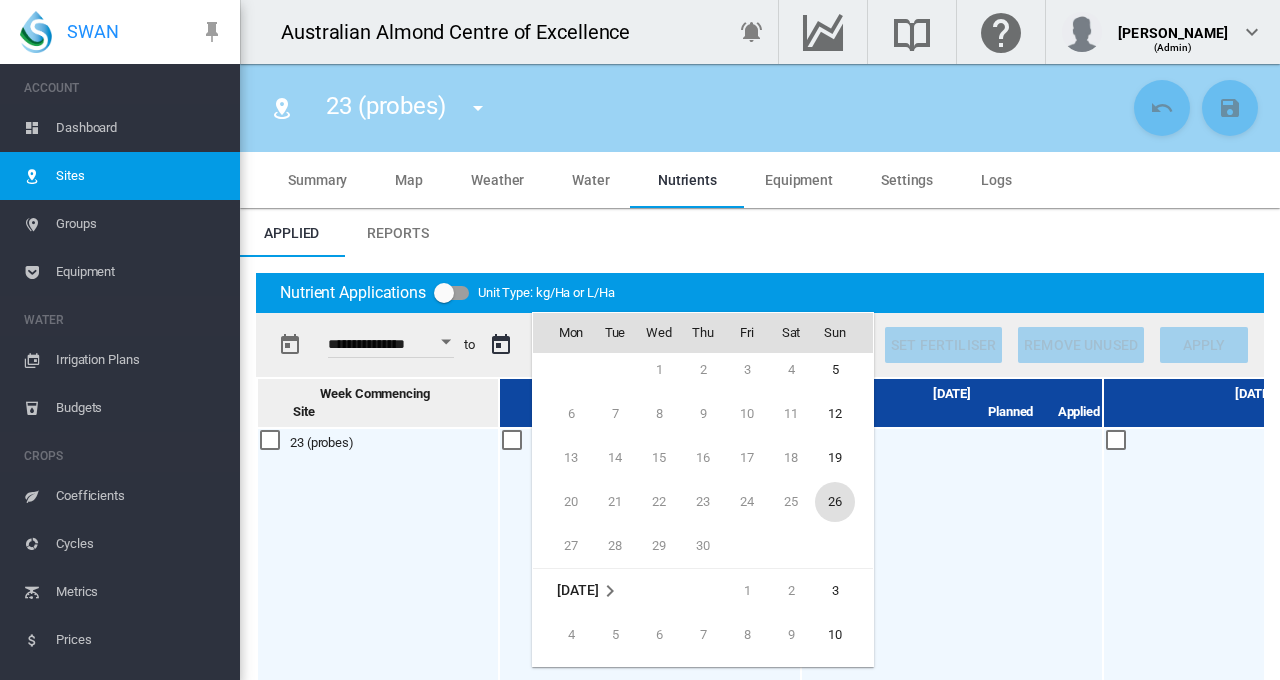 click on "26" at bounding box center [835, 502] 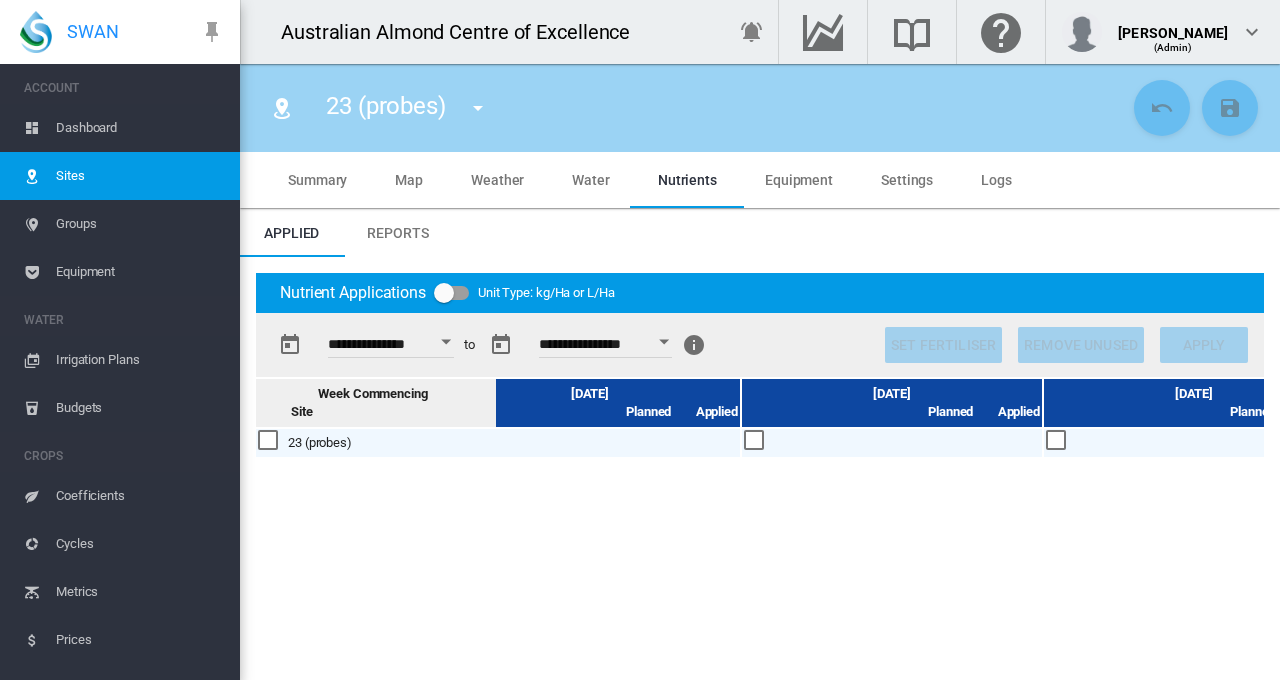 scroll, scrollTop: 0, scrollLeft: 0, axis: both 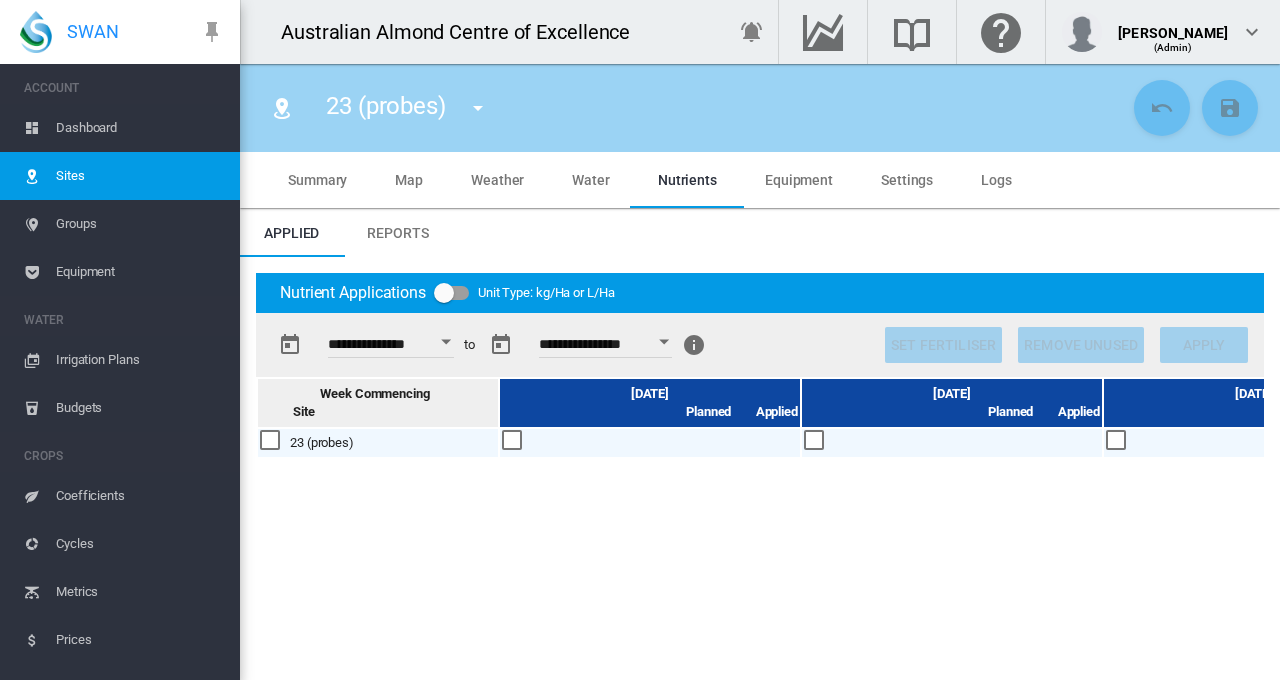 click at bounding box center (271, 441) 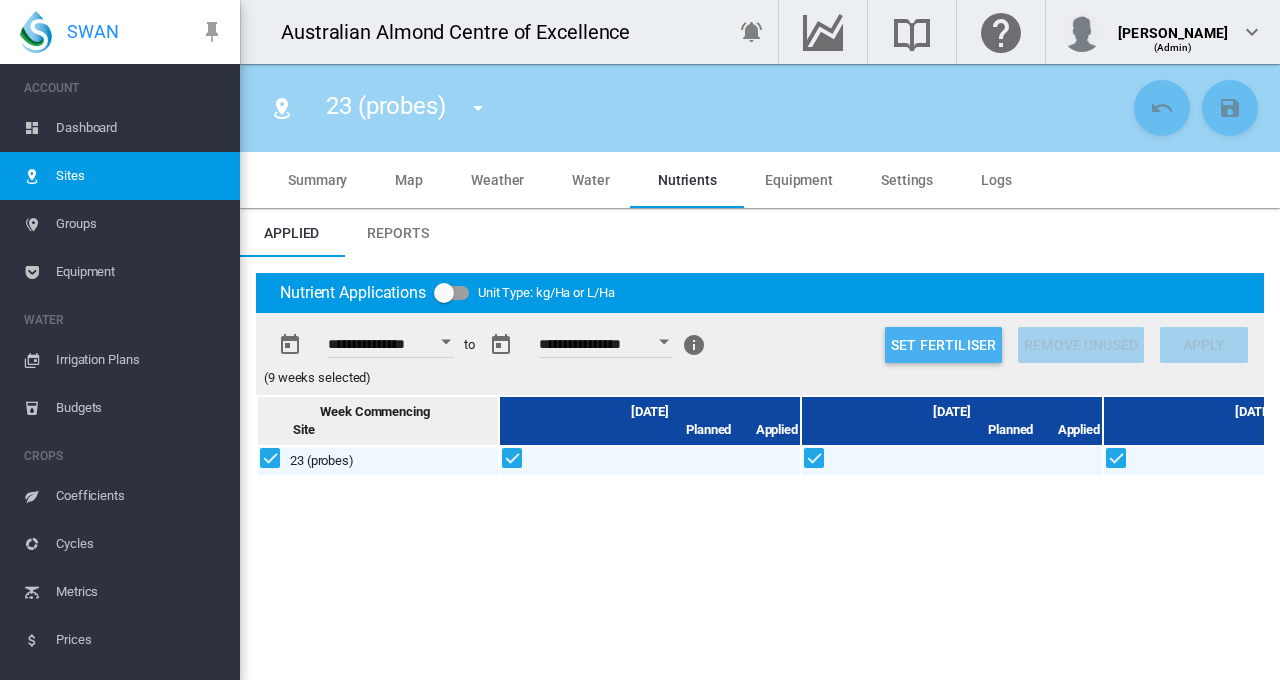 click on "Set Fertiliser" at bounding box center (943, 345) 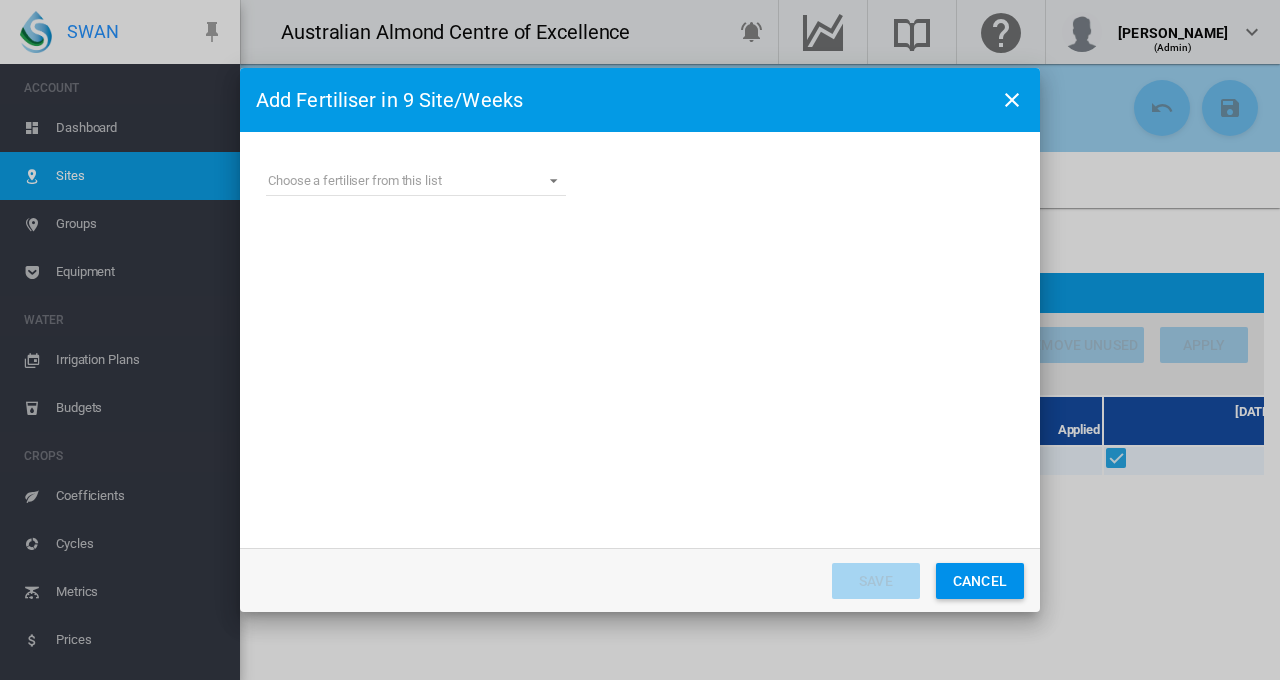 click at bounding box center (1012, 100) 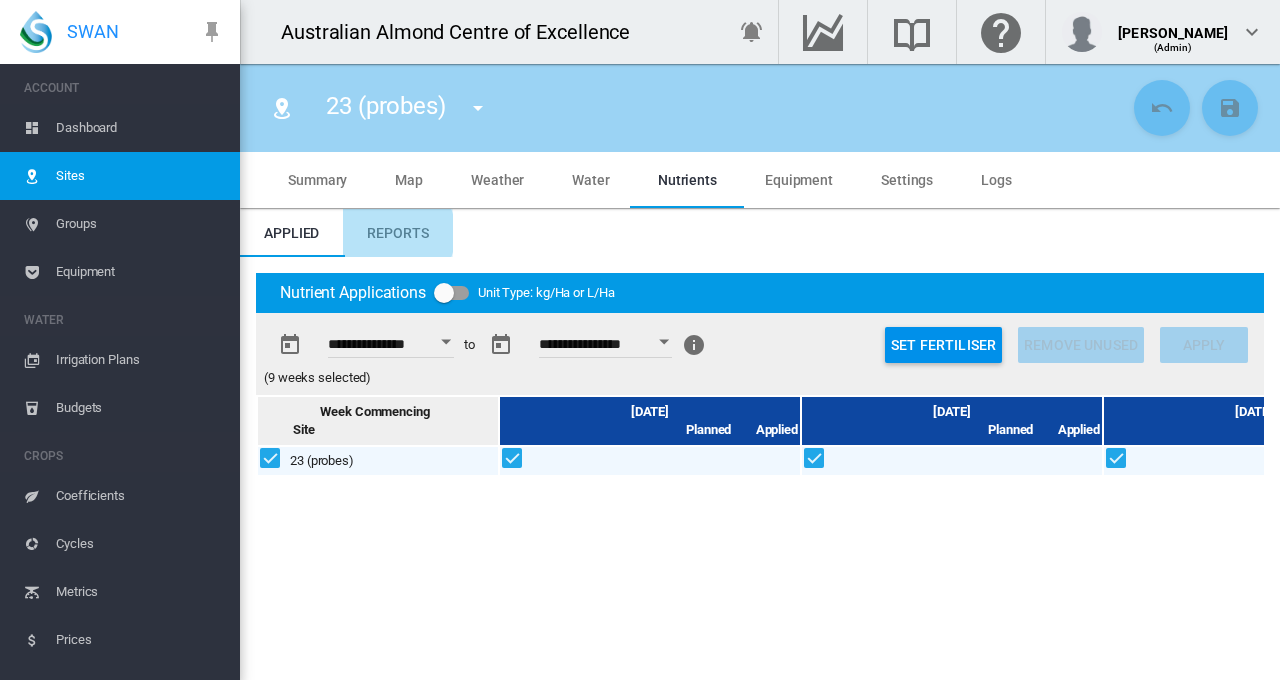 click on "Reports" at bounding box center (397, 233) 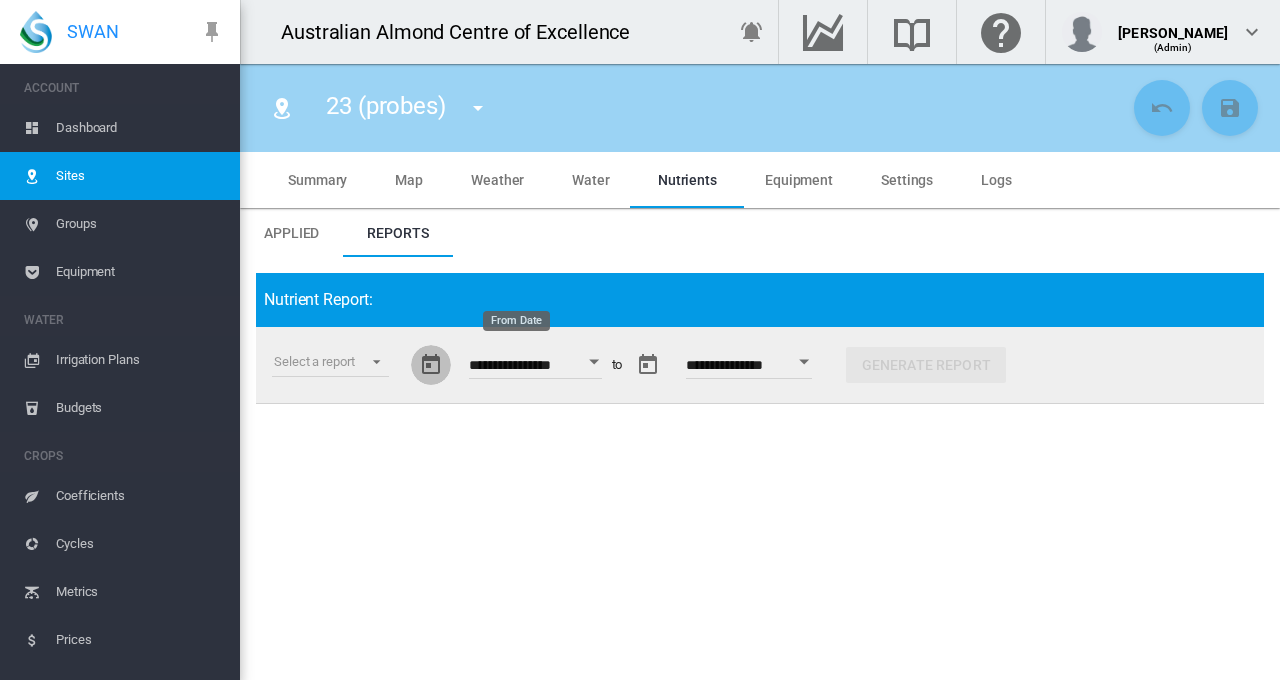 click at bounding box center (431, 365) 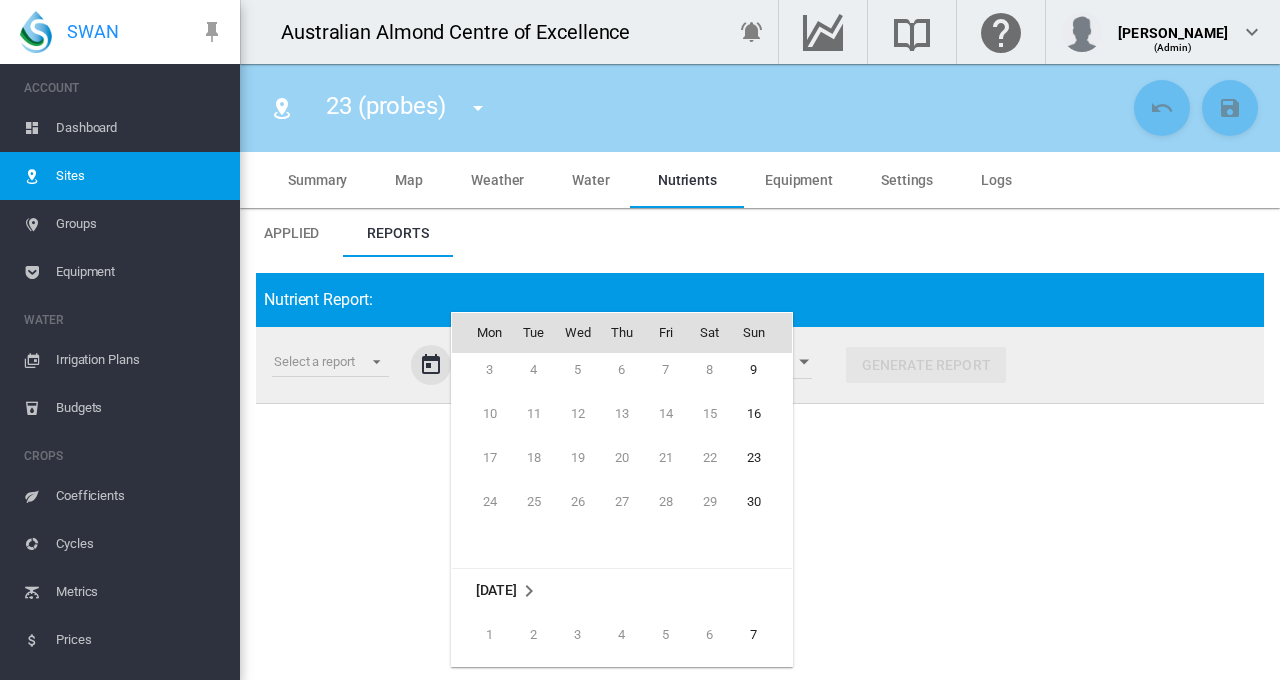 scroll, scrollTop: 45925, scrollLeft: 0, axis: vertical 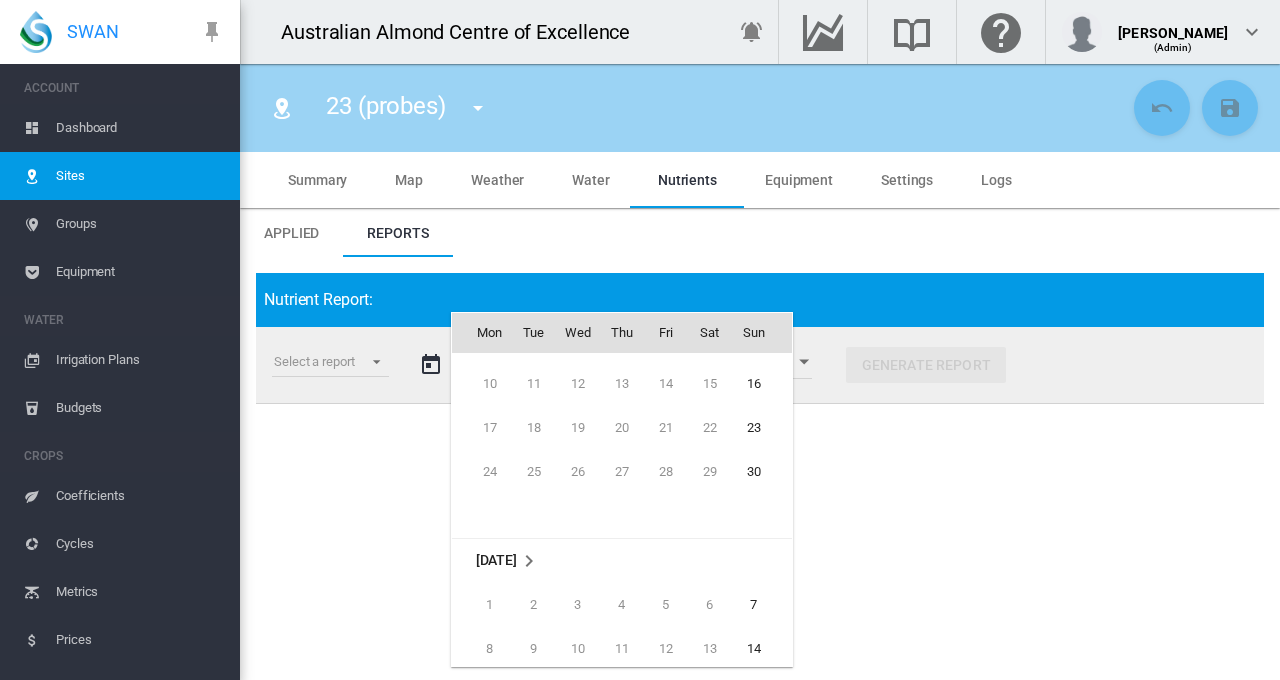 click on "1" at bounding box center (482, 605) 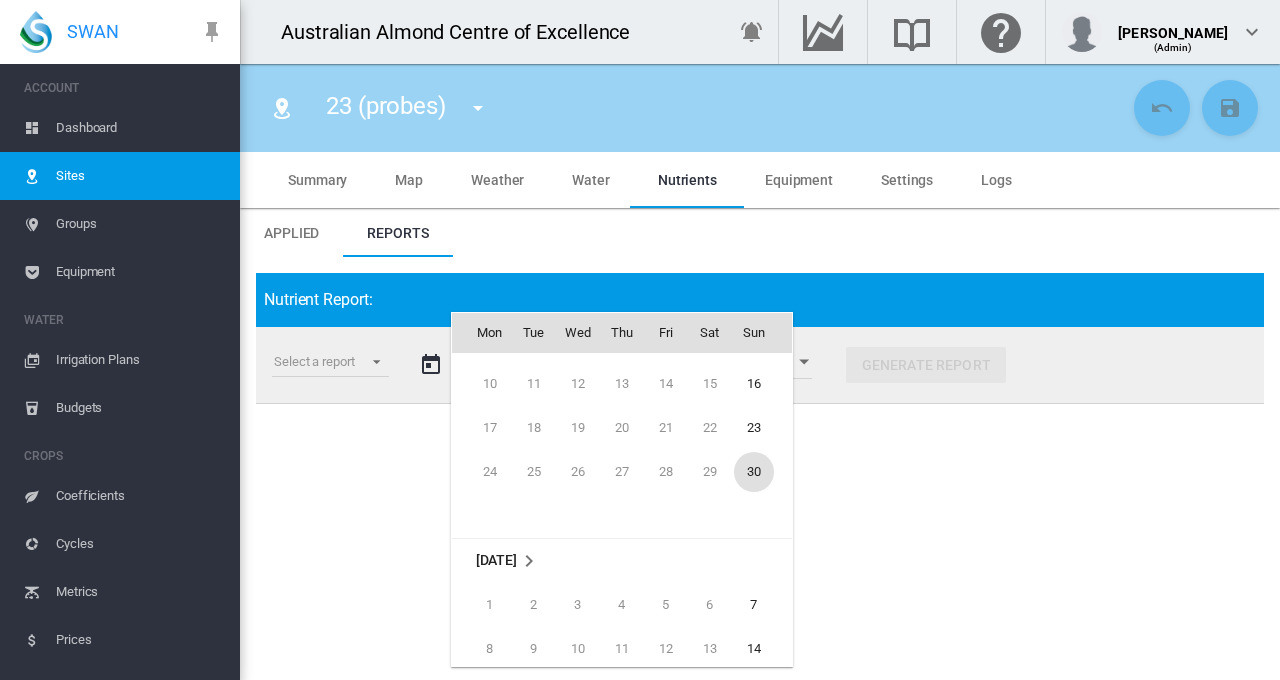click on "30" at bounding box center (754, 472) 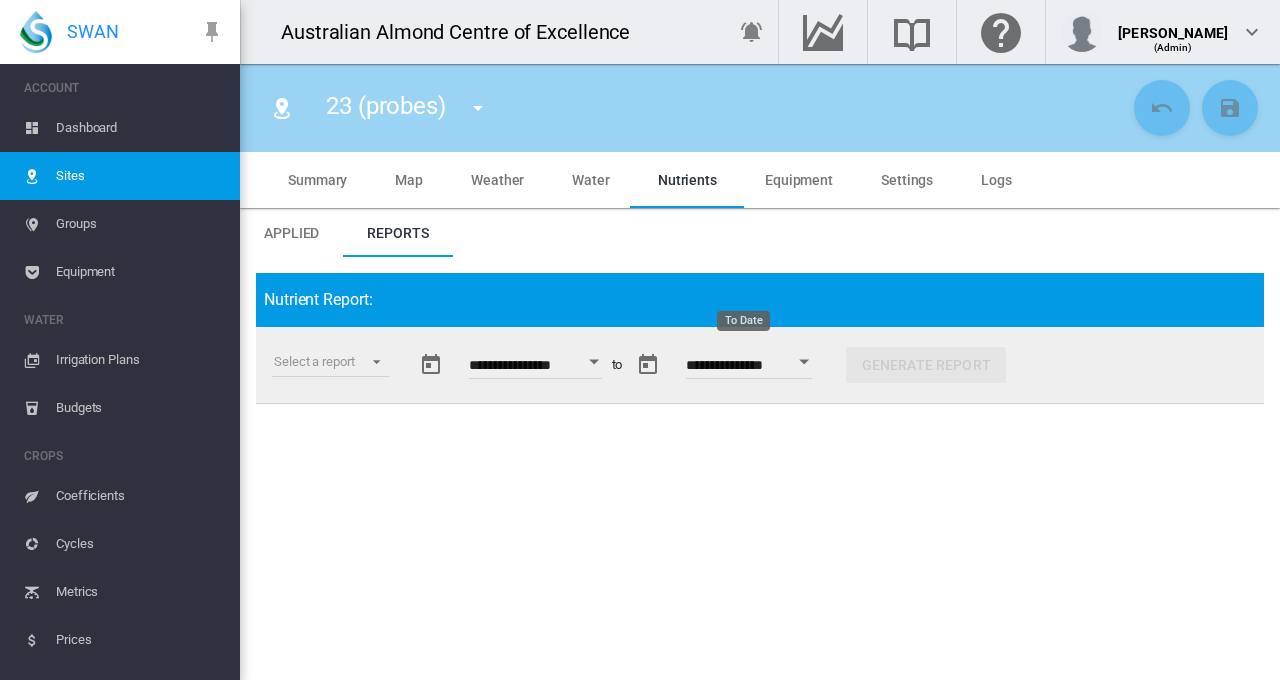 click at bounding box center (805, 362) 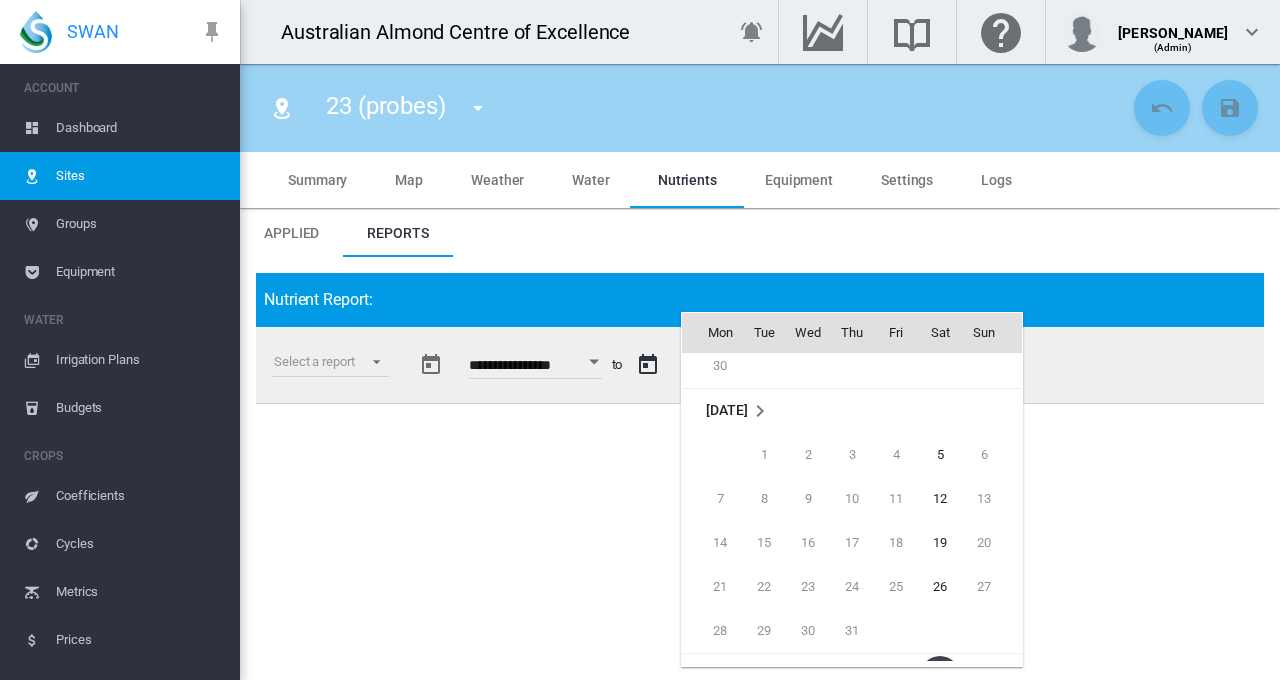 scroll, scrollTop: 3510, scrollLeft: 0, axis: vertical 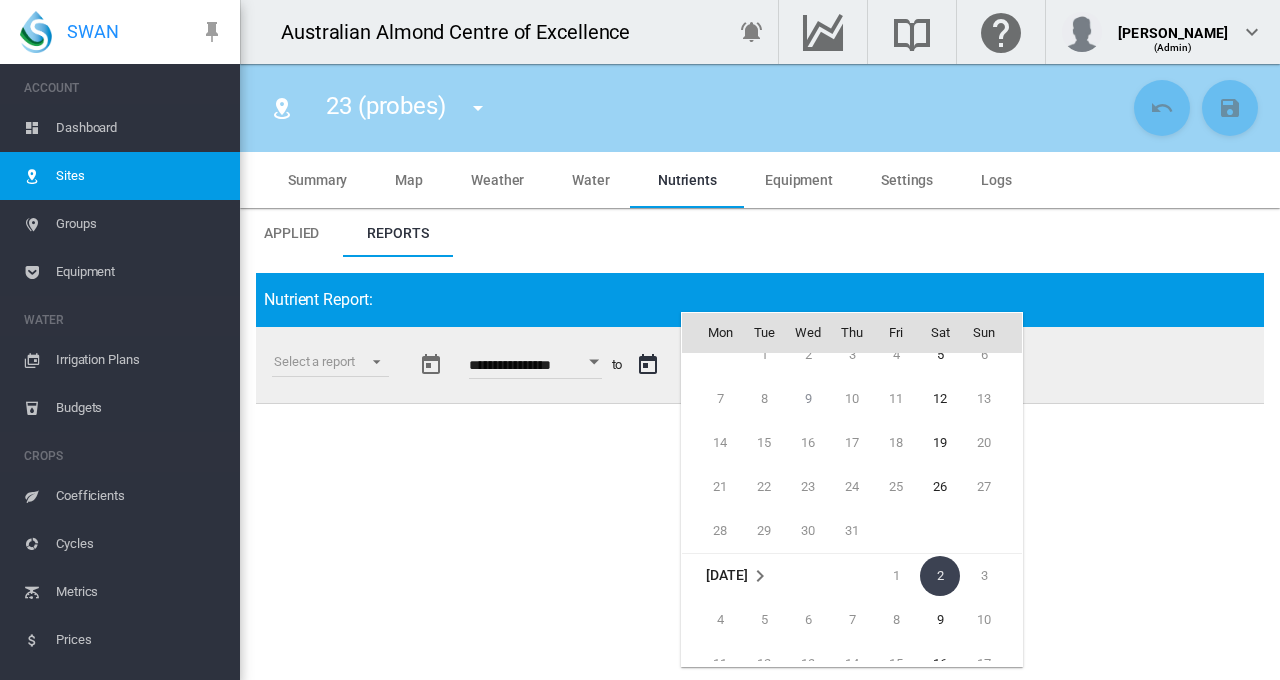 click on "2" at bounding box center (940, 576) 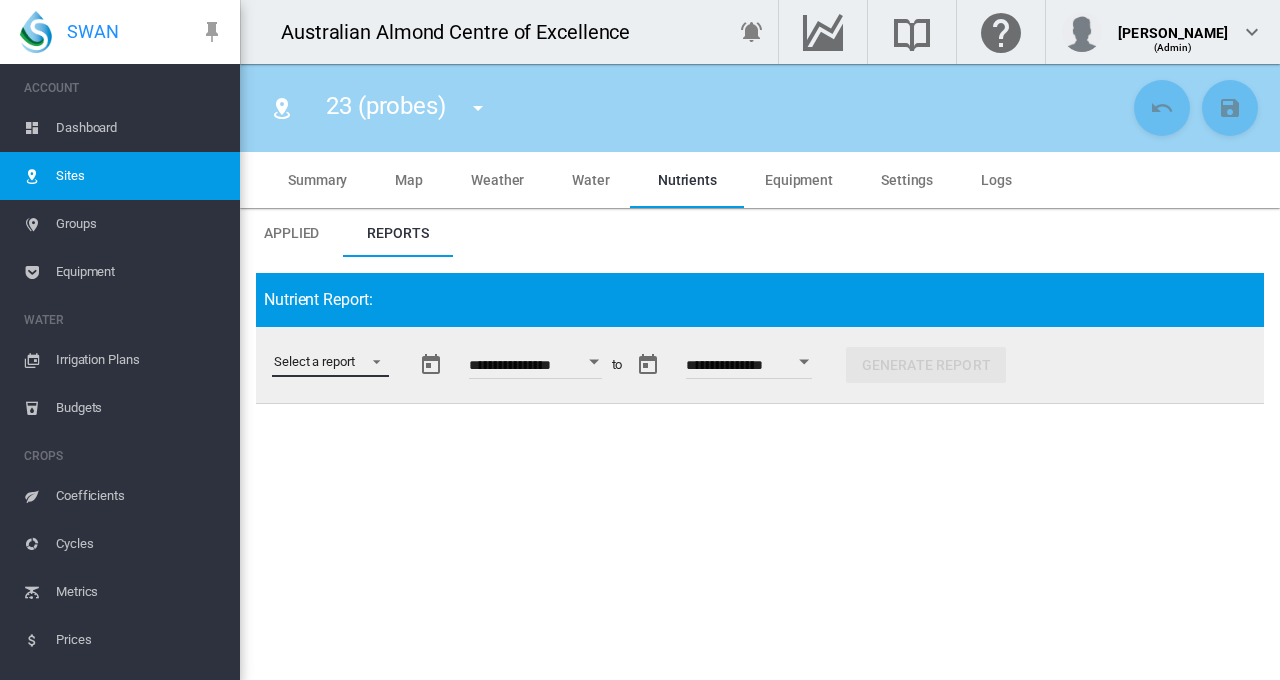 click on "Select a report
Budget vs Actuals Tank Mix Fertiliser Applications Analytes Nutrient Actuals" at bounding box center [330, 362] 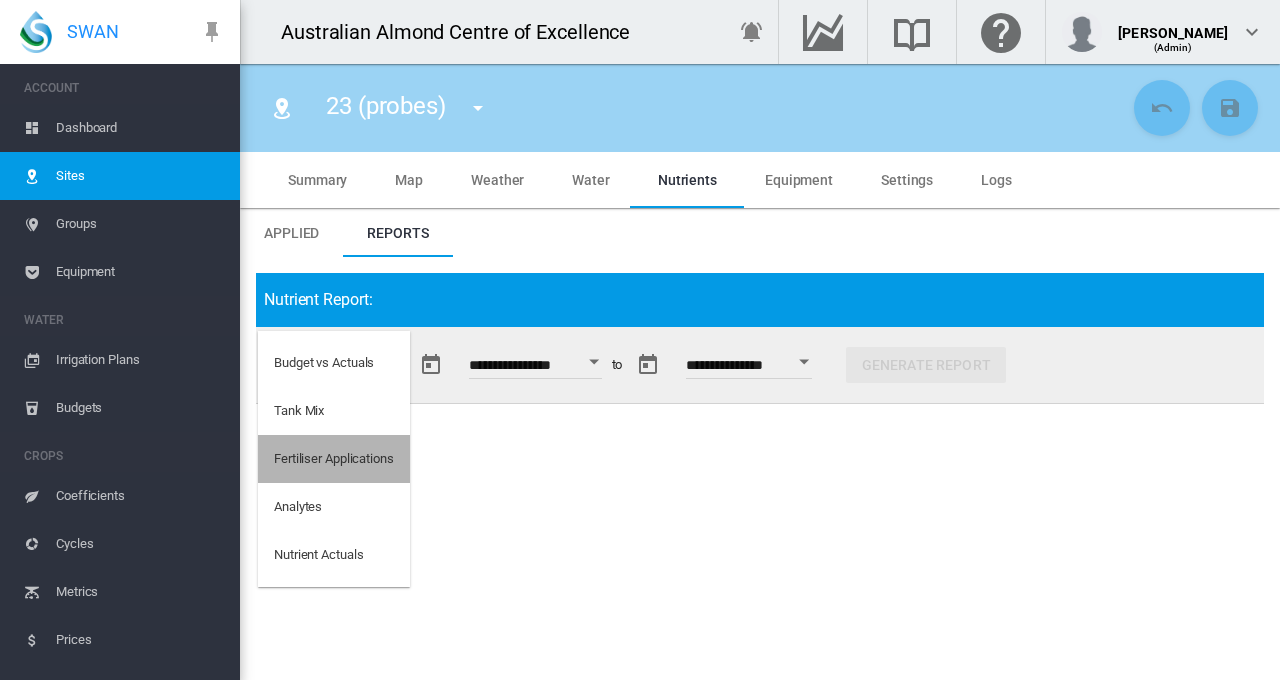 click on "Fertiliser Applications" at bounding box center (334, 459) 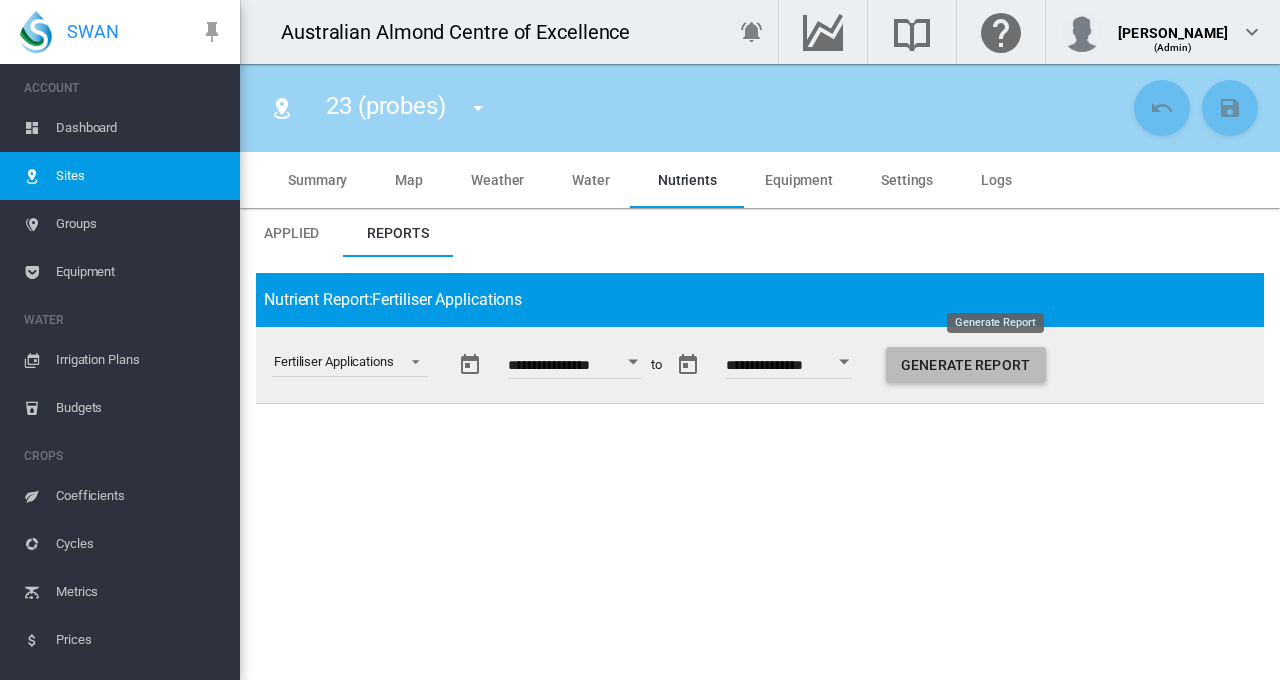click on "Generate Report" at bounding box center [966, 365] 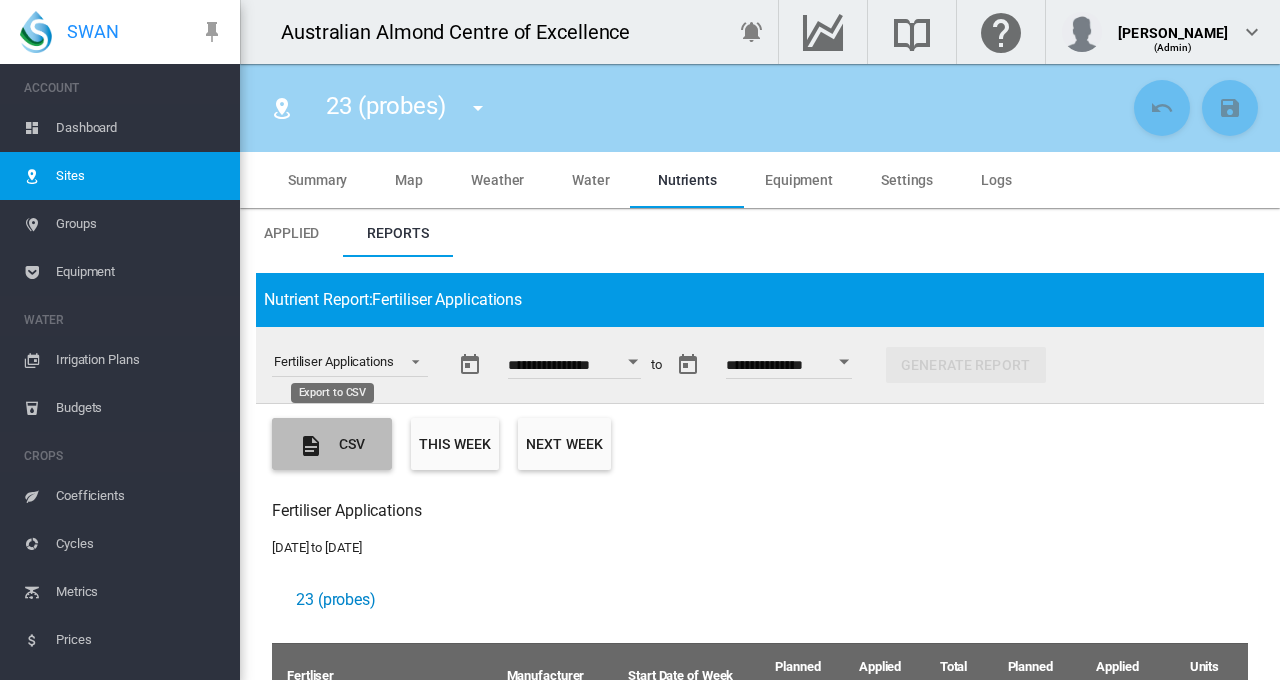 click on "CSV" at bounding box center (332, 444) 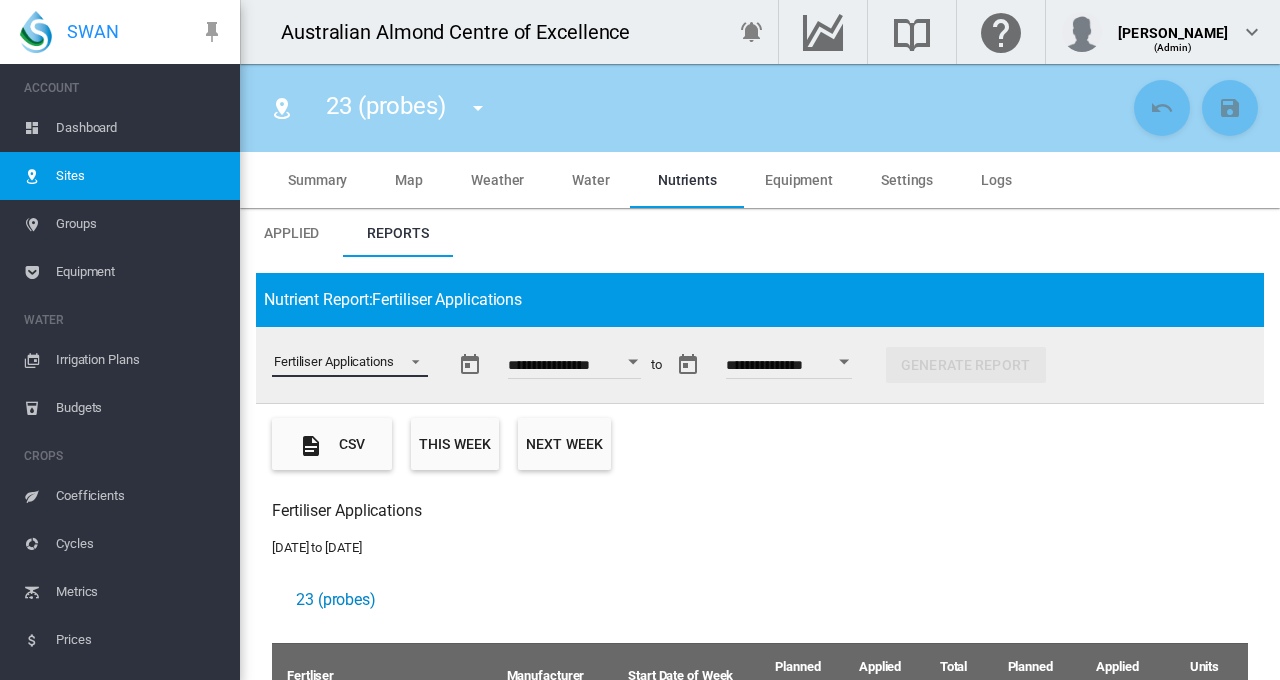 click at bounding box center [410, 360] 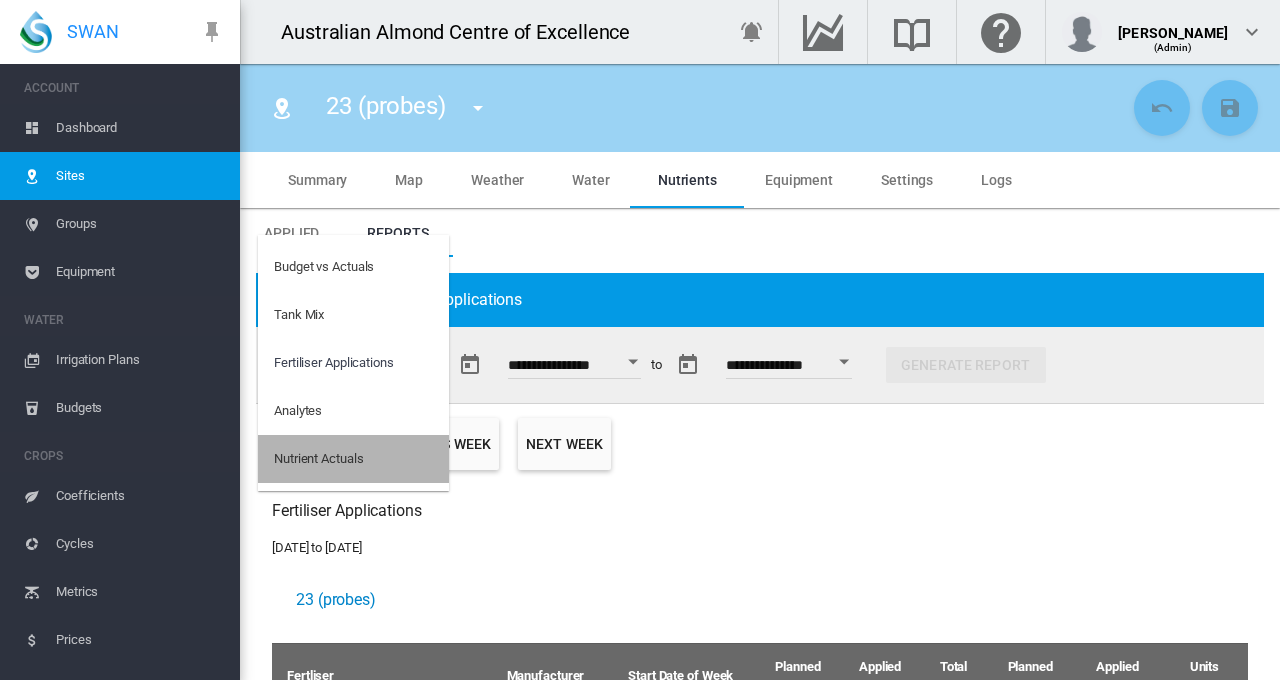 click on "Nutrient Actuals" at bounding box center (318, 459) 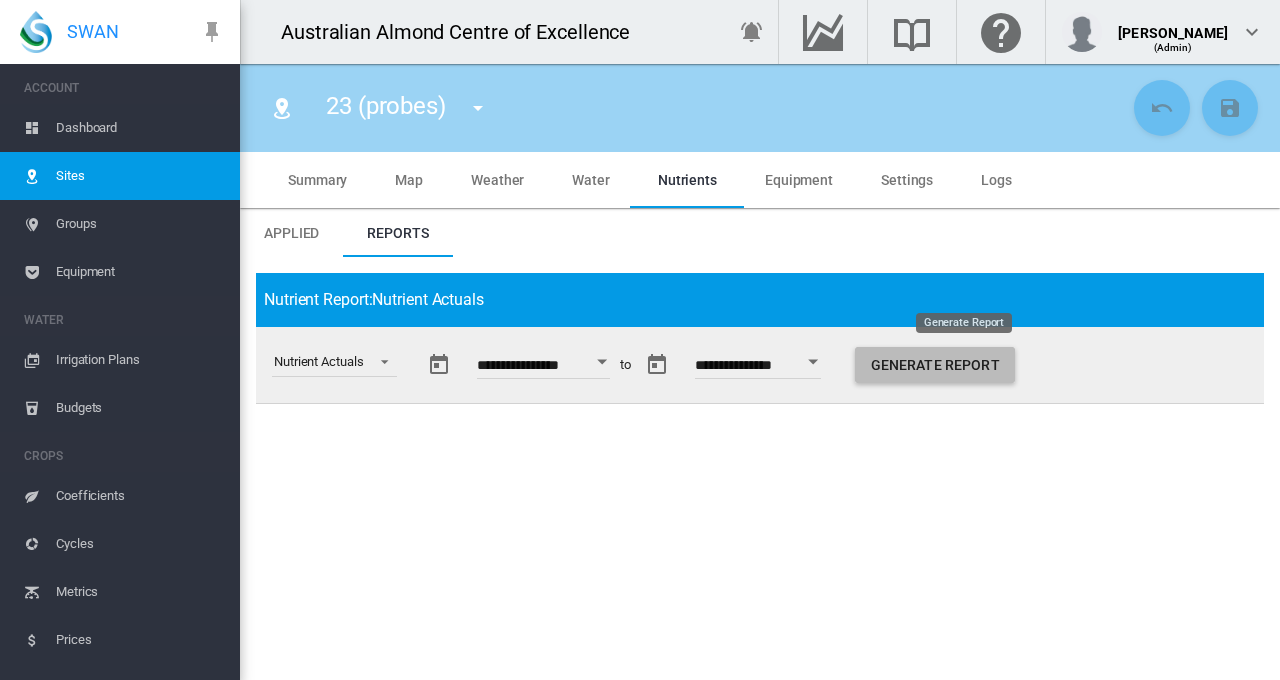 click on "Generate Report" at bounding box center [935, 365] 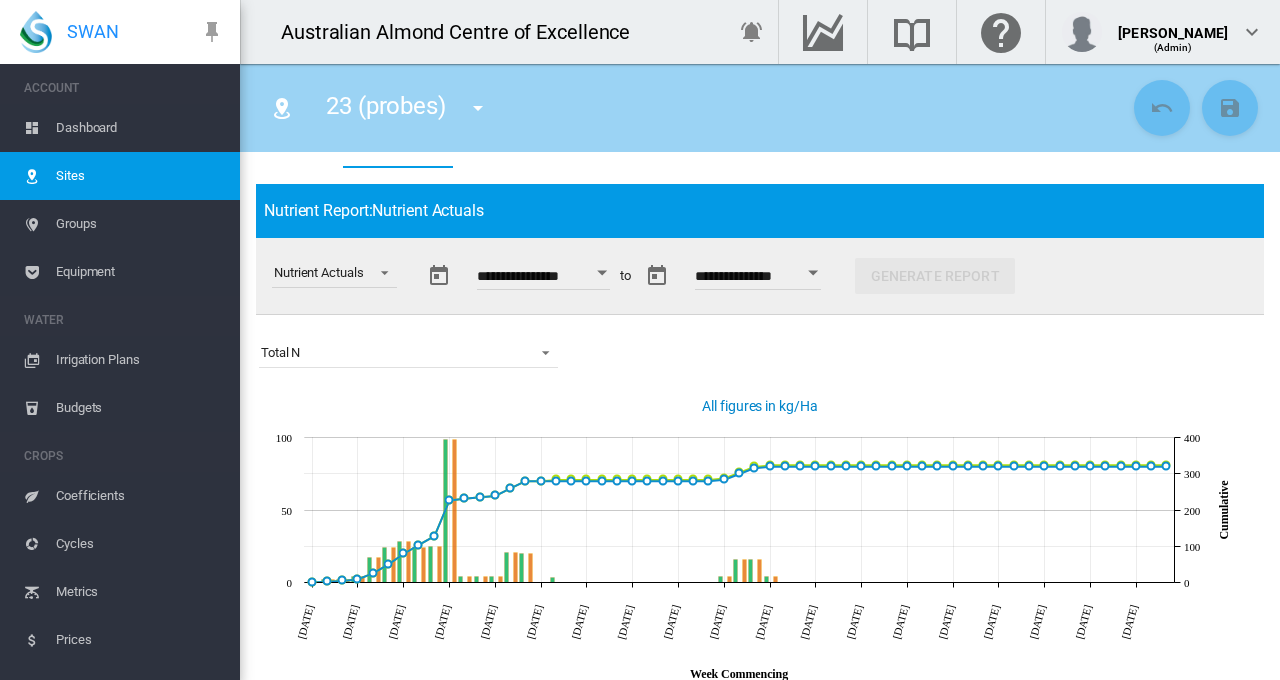 scroll, scrollTop: 0, scrollLeft: 0, axis: both 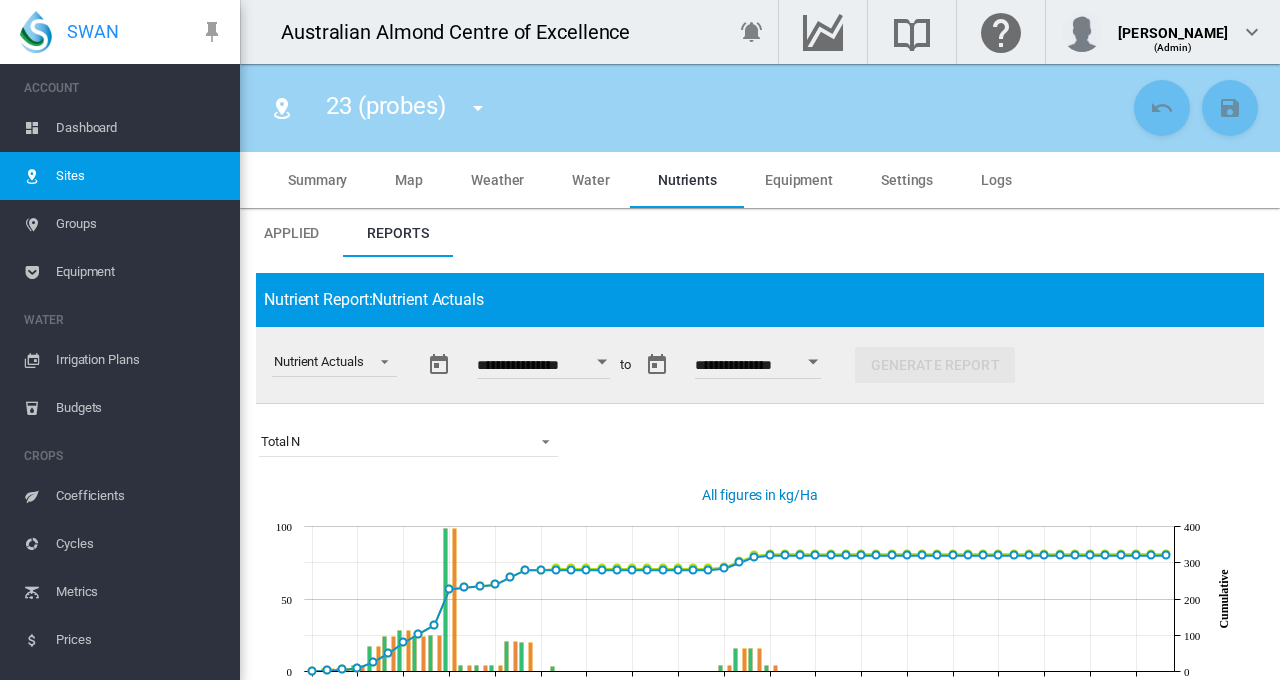 click on "Total N
NO3_N Other N Total N P K S Ca Mg Na Cl Cu Fe Mn Zn B Mo
All figures in kg/Ha
JavaScript chart by amCharts 3.21.15 [DATE] [DATE] [DATE] [DATE] [DATE] [DATE] [DATE] [DATE] [DATE] [DATE] [DATE] [DATE] [DATE] [DATE] [DATE] [DATE] [DATE] [DATE] [DATE] Week Commencing 0 50 100 0 100 200 300 400 Cumulative JS chart by amCharts JavaScript chart by amCharts [DATE] Budgeted   Actual   Budgeted Cumulative   Actual Cumulative" at bounding box center (760, 630) 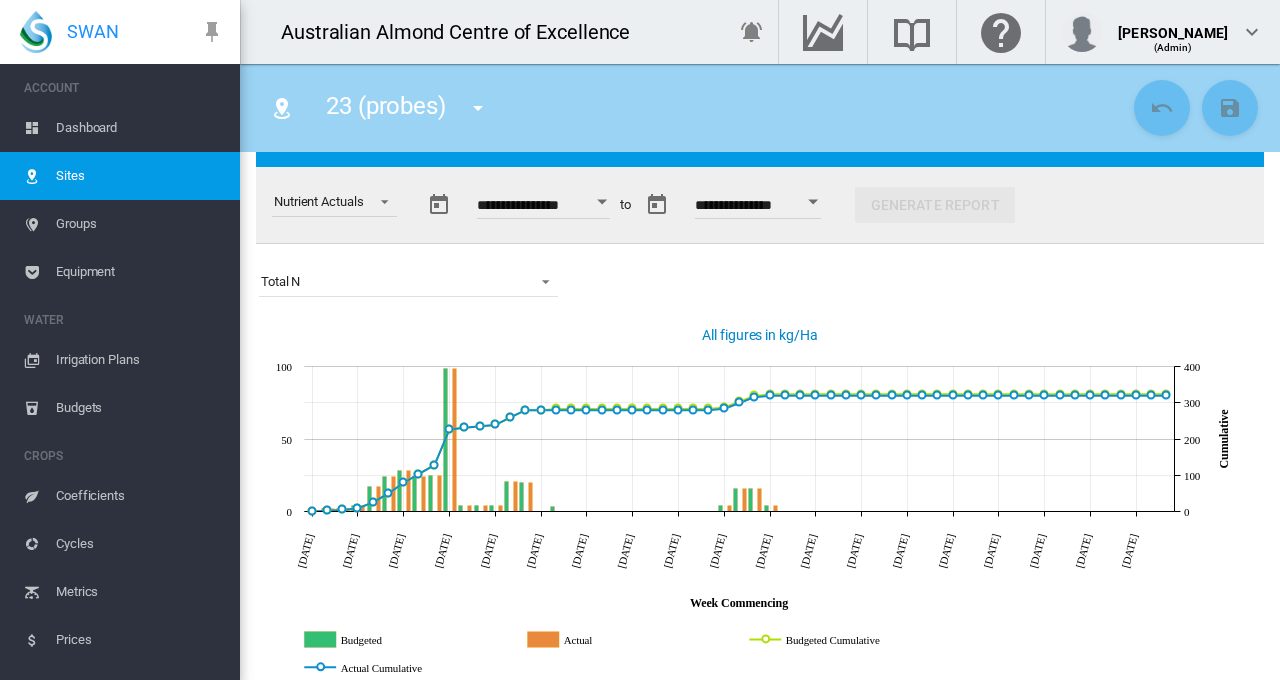 scroll, scrollTop: 190, scrollLeft: 0, axis: vertical 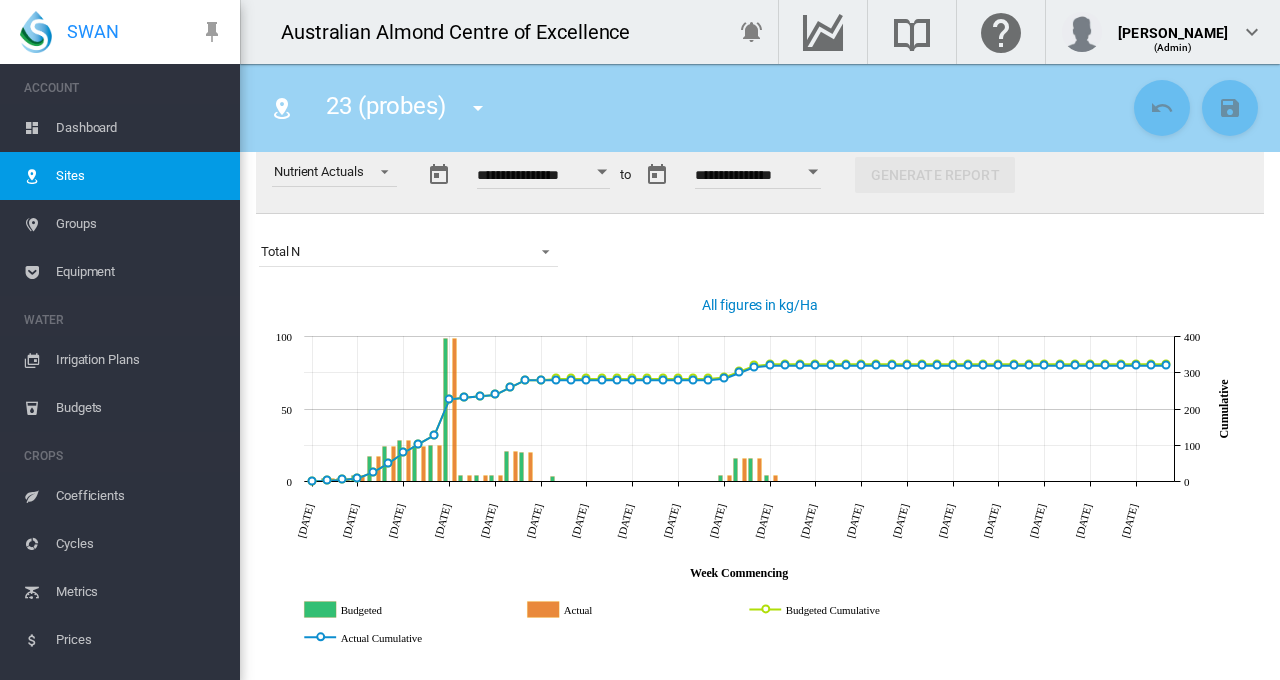 click on "All figures in kg/Ha" at bounding box center (760, 306) 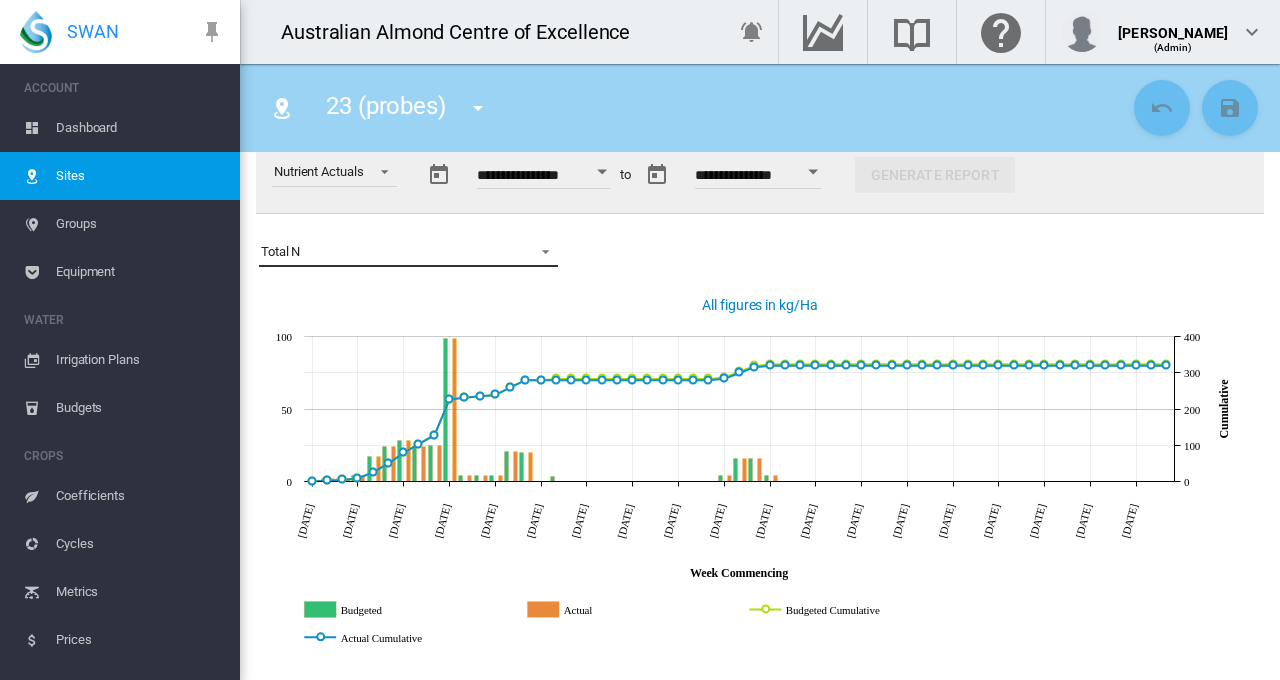click at bounding box center [540, 250] 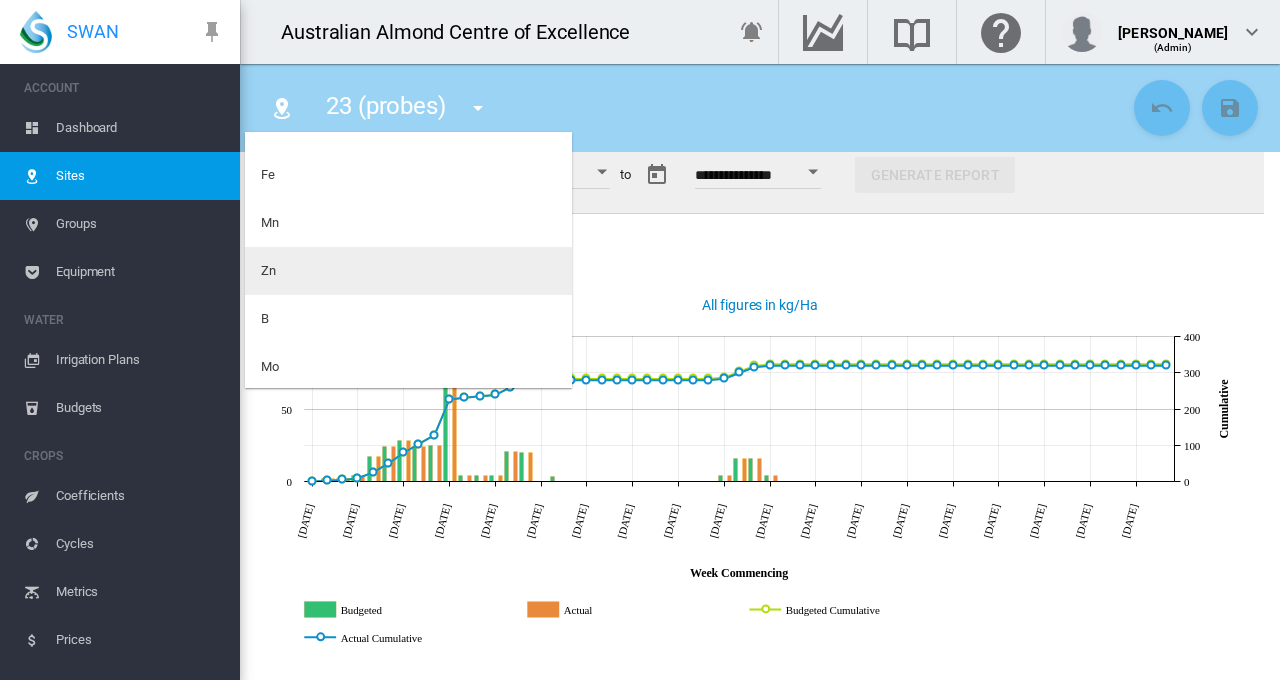 scroll, scrollTop: 512, scrollLeft: 0, axis: vertical 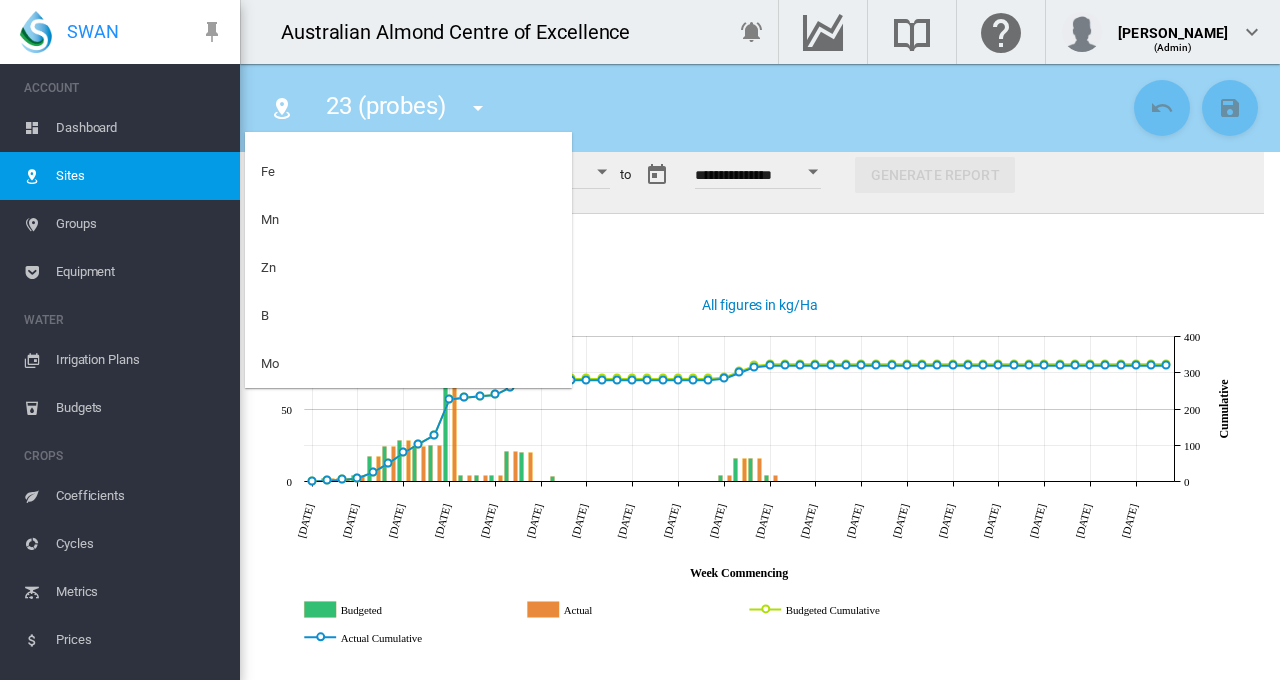 click at bounding box center (640, 340) 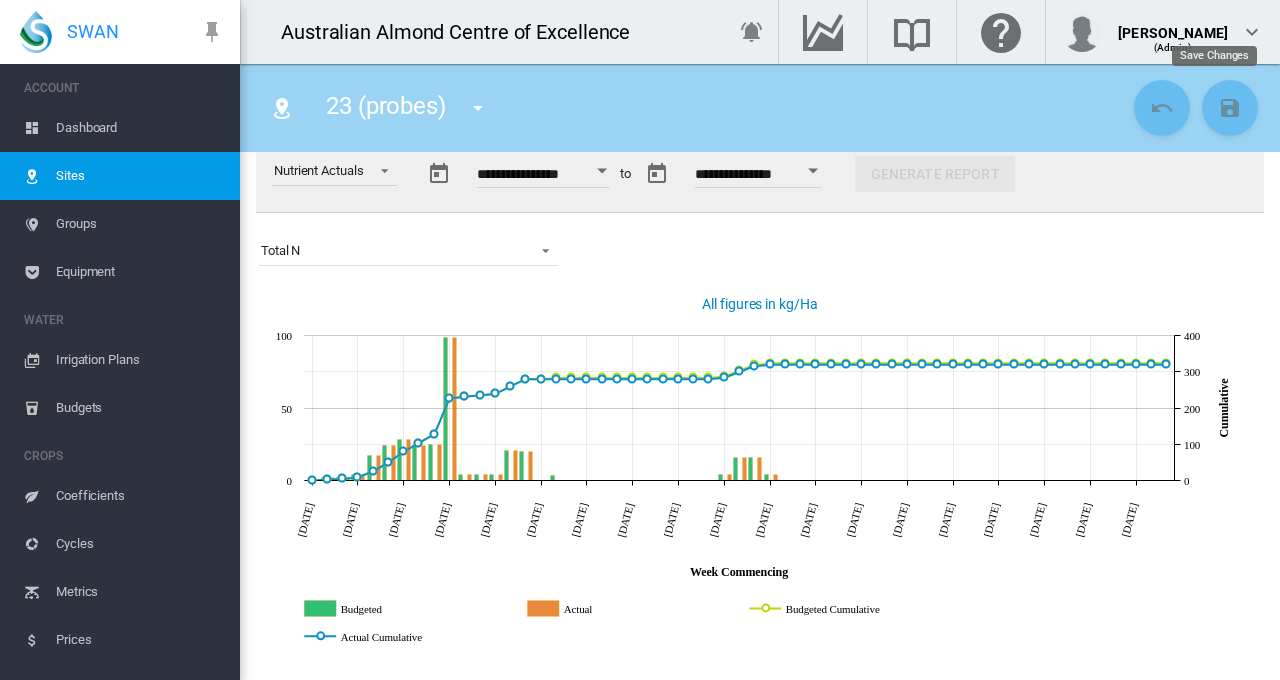 scroll, scrollTop: 190, scrollLeft: 0, axis: vertical 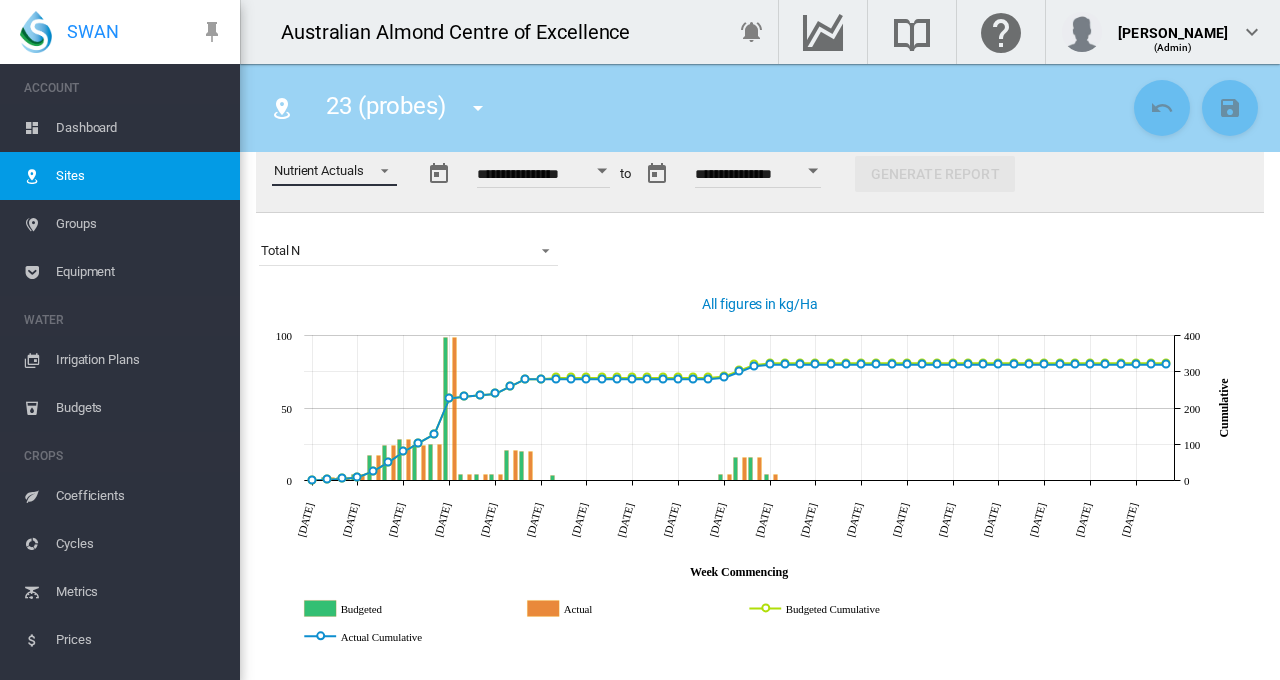 click at bounding box center (379, 169) 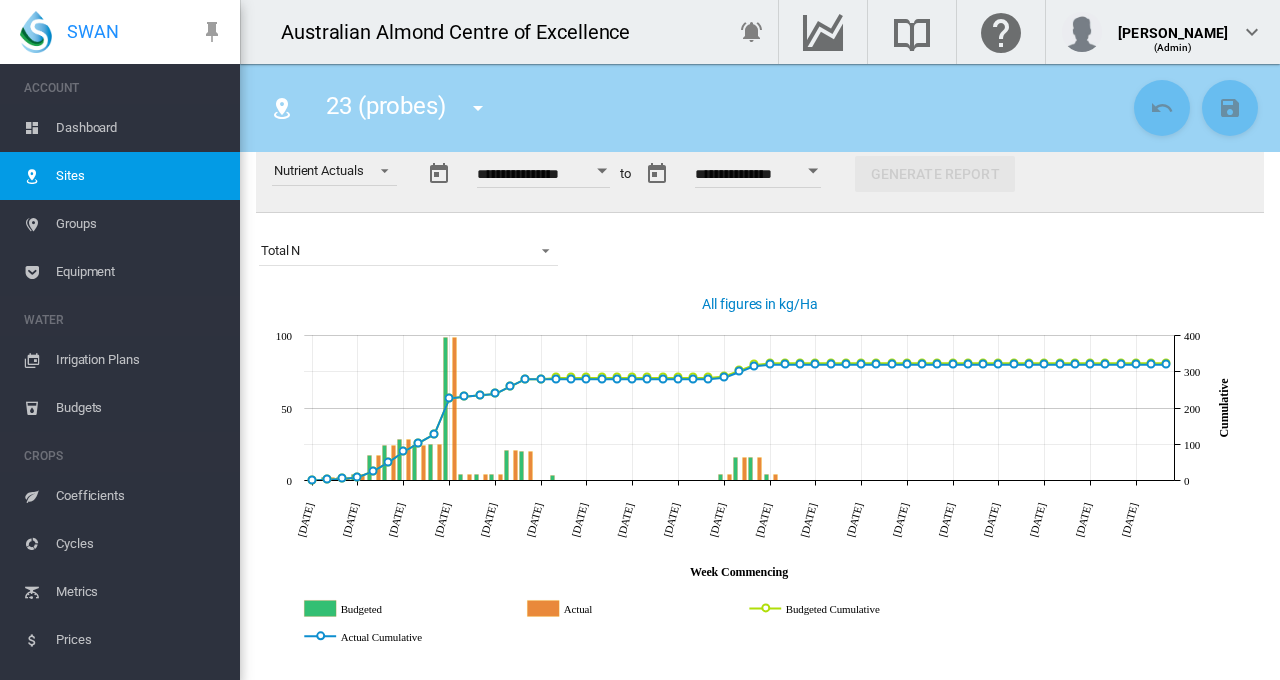 scroll, scrollTop: 190, scrollLeft: 0, axis: vertical 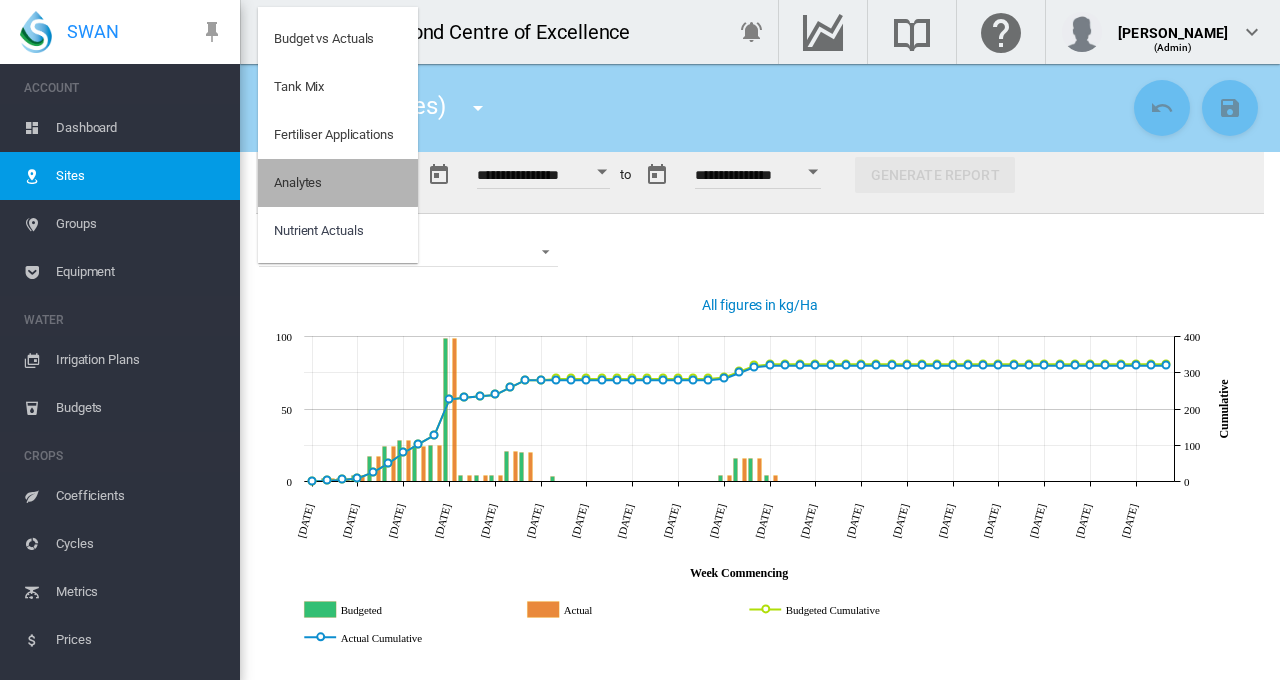 click on "Analytes" at bounding box center [298, 183] 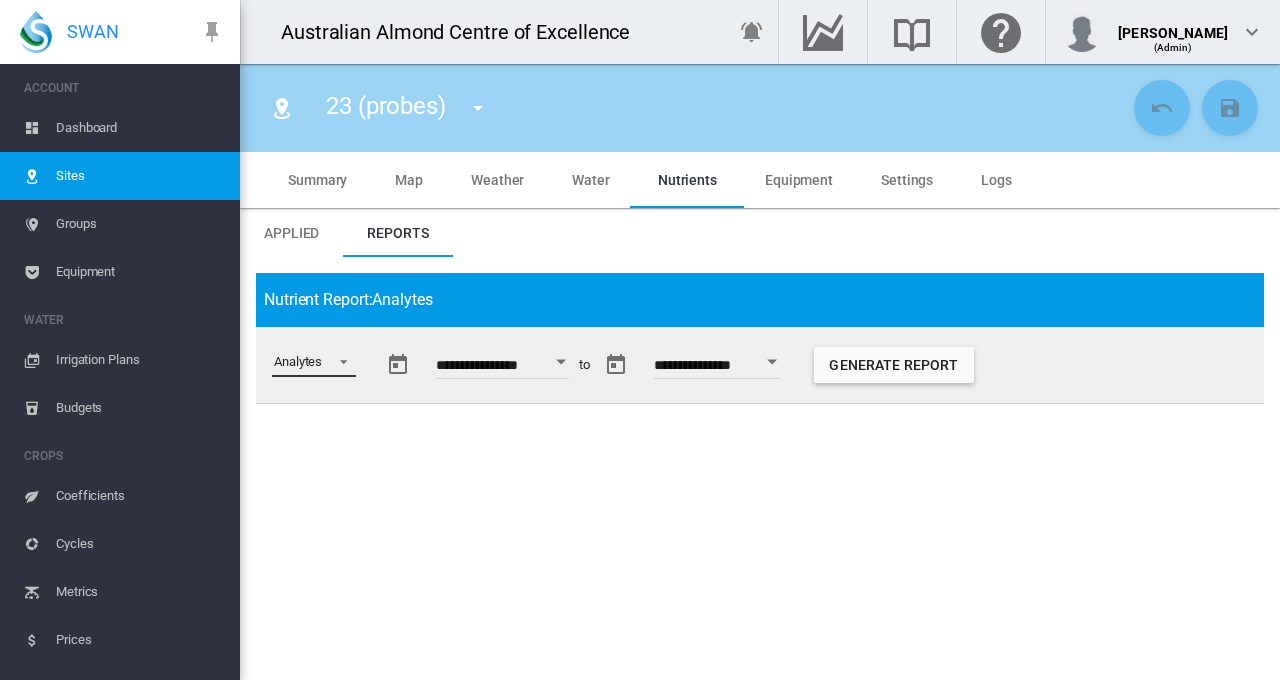 scroll, scrollTop: 0, scrollLeft: 0, axis: both 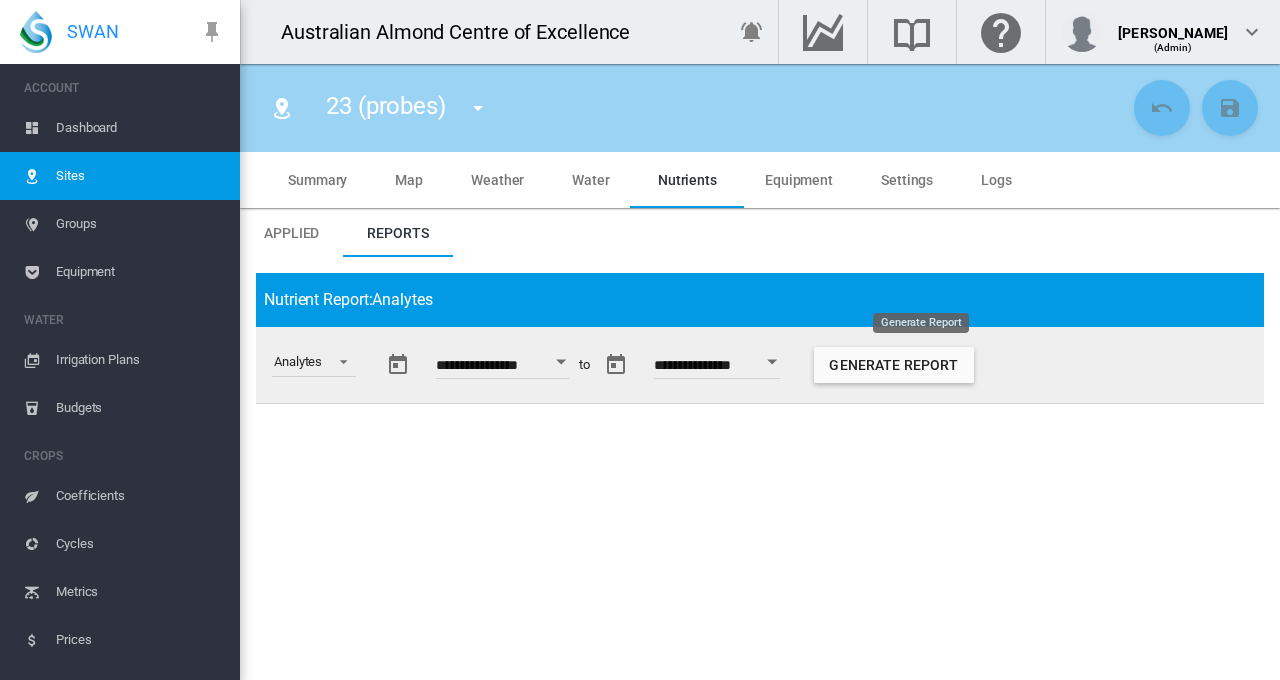 click on "Generate Report" at bounding box center (894, 365) 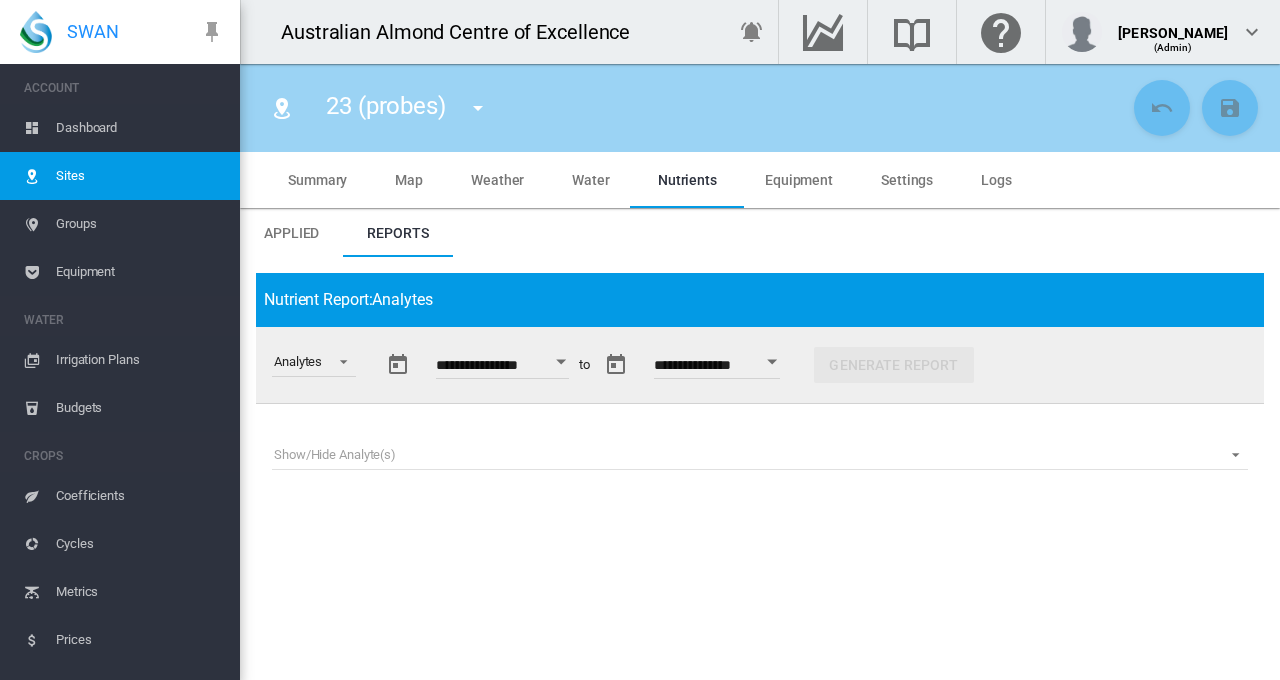 scroll, scrollTop: 0, scrollLeft: 0, axis: both 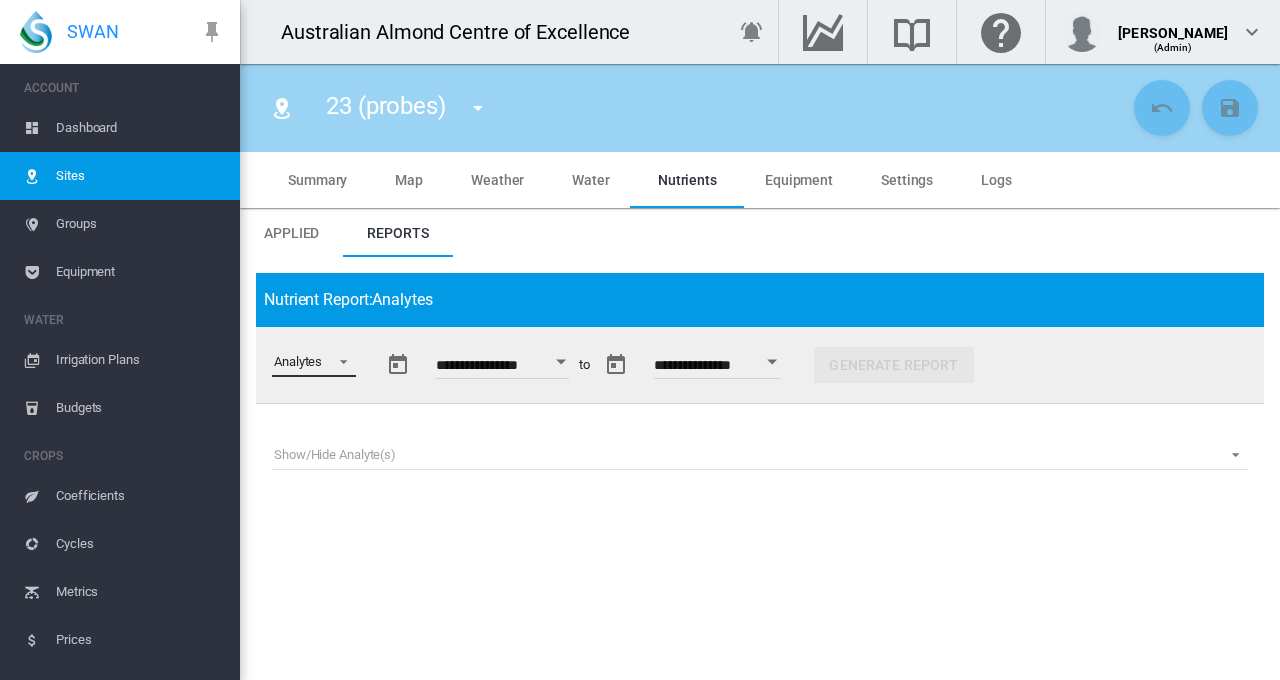 click at bounding box center (338, 360) 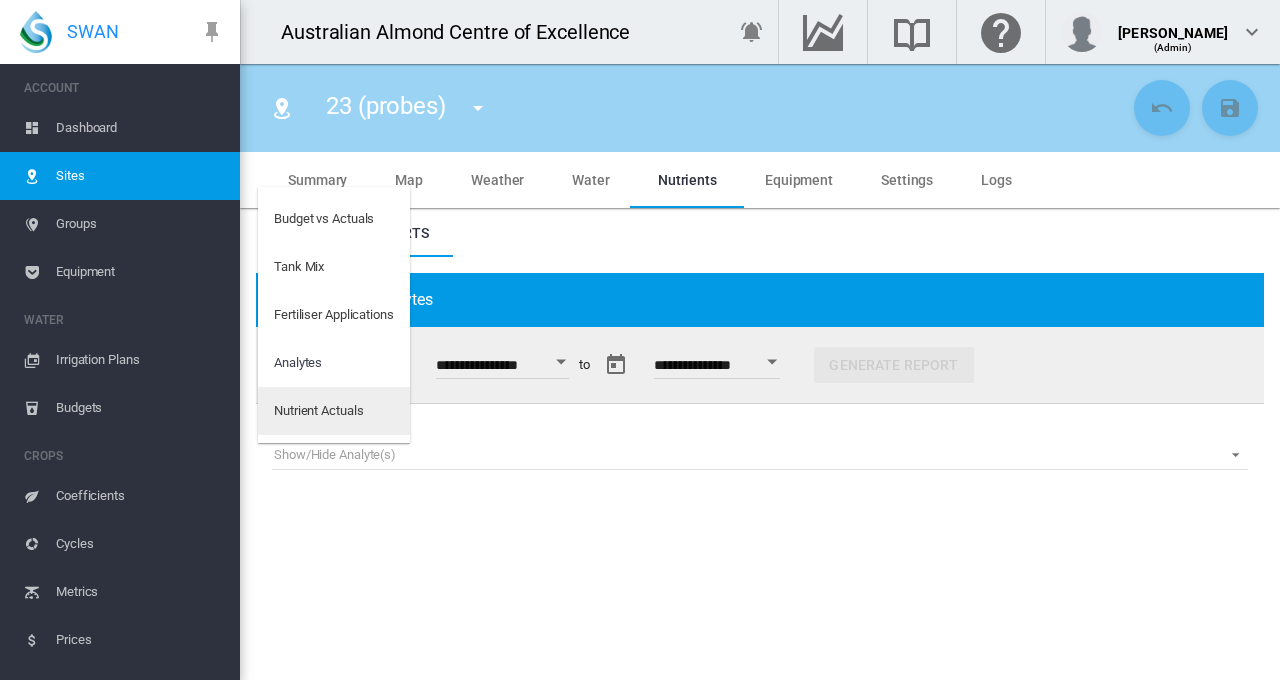 click on "Nutrient Actuals" at bounding box center (318, 411) 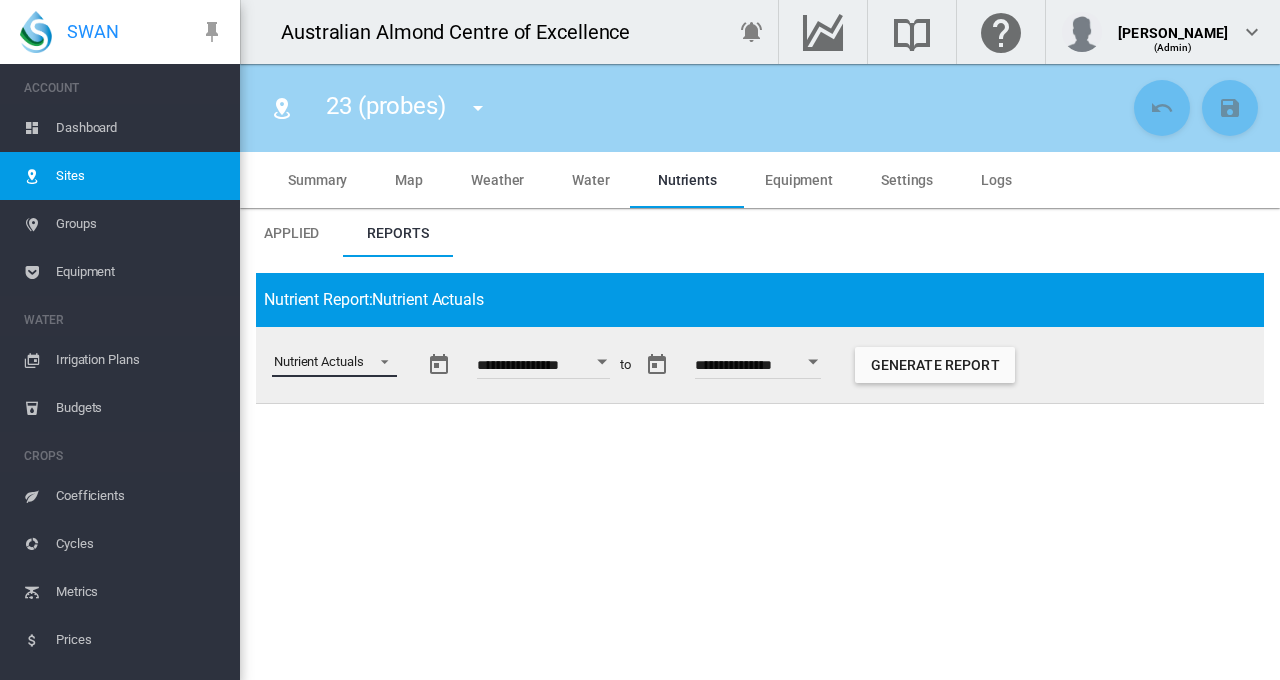 click at bounding box center (379, 360) 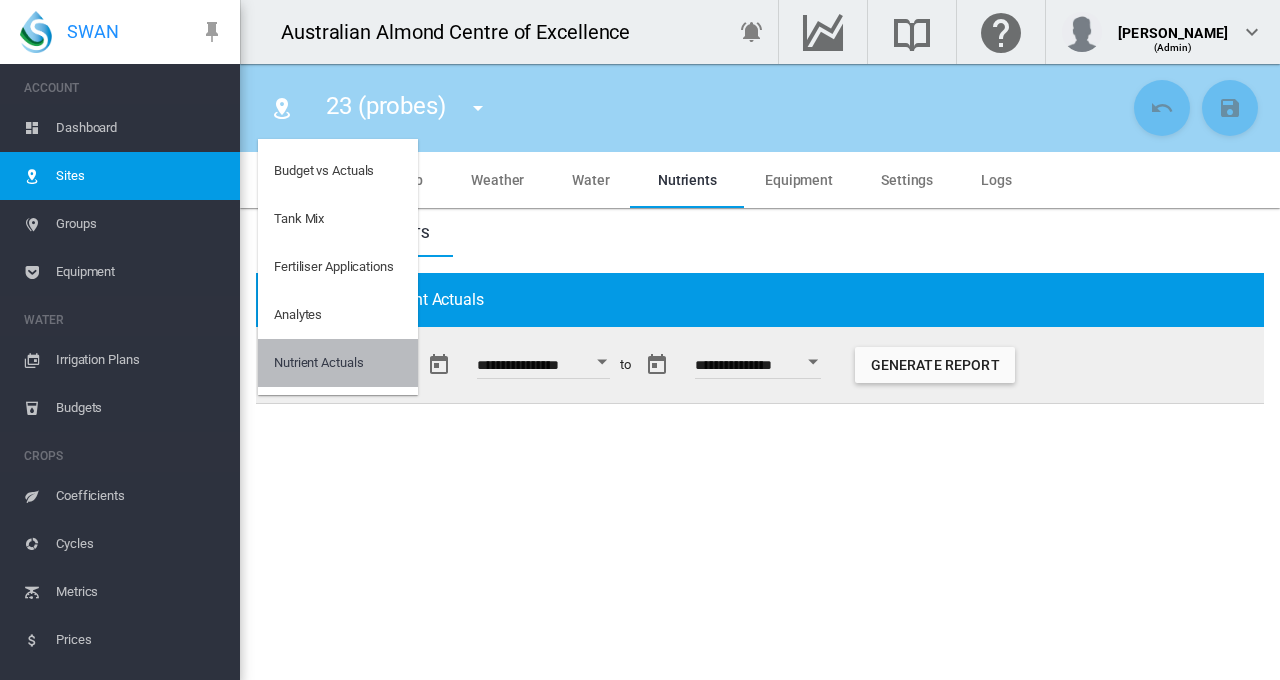 click on "Nutrient Actuals" at bounding box center (318, 363) 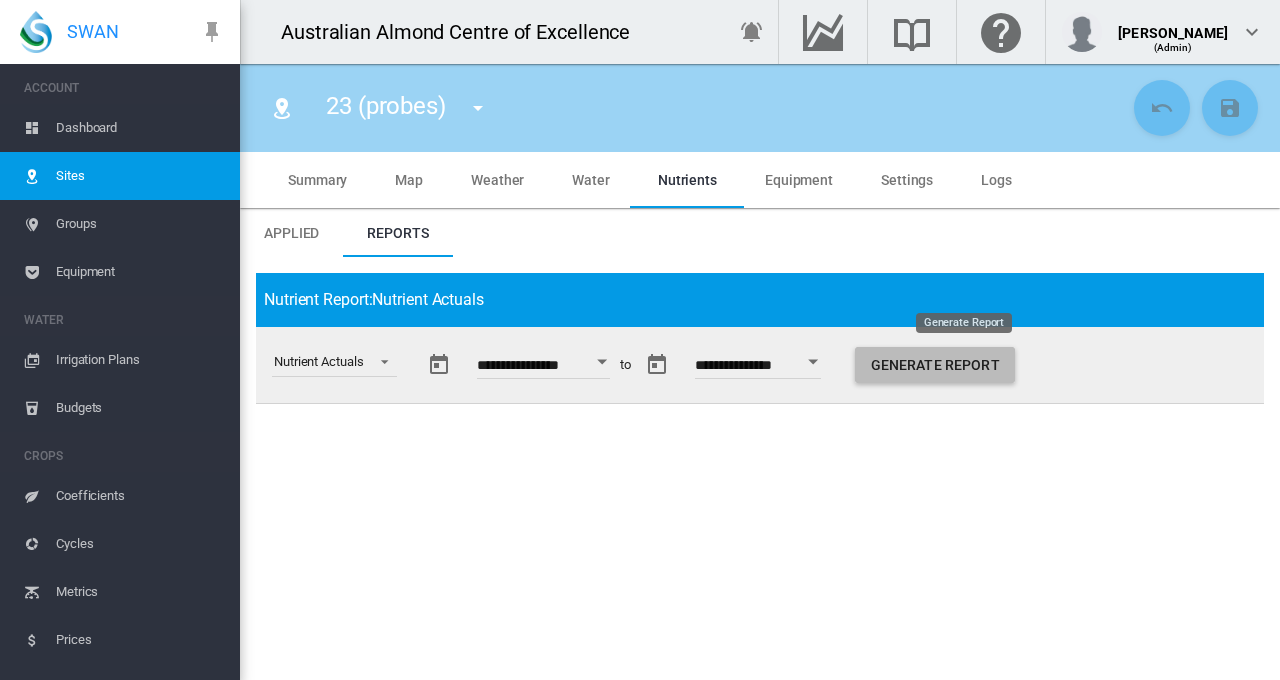click on "Generate Report" at bounding box center (935, 365) 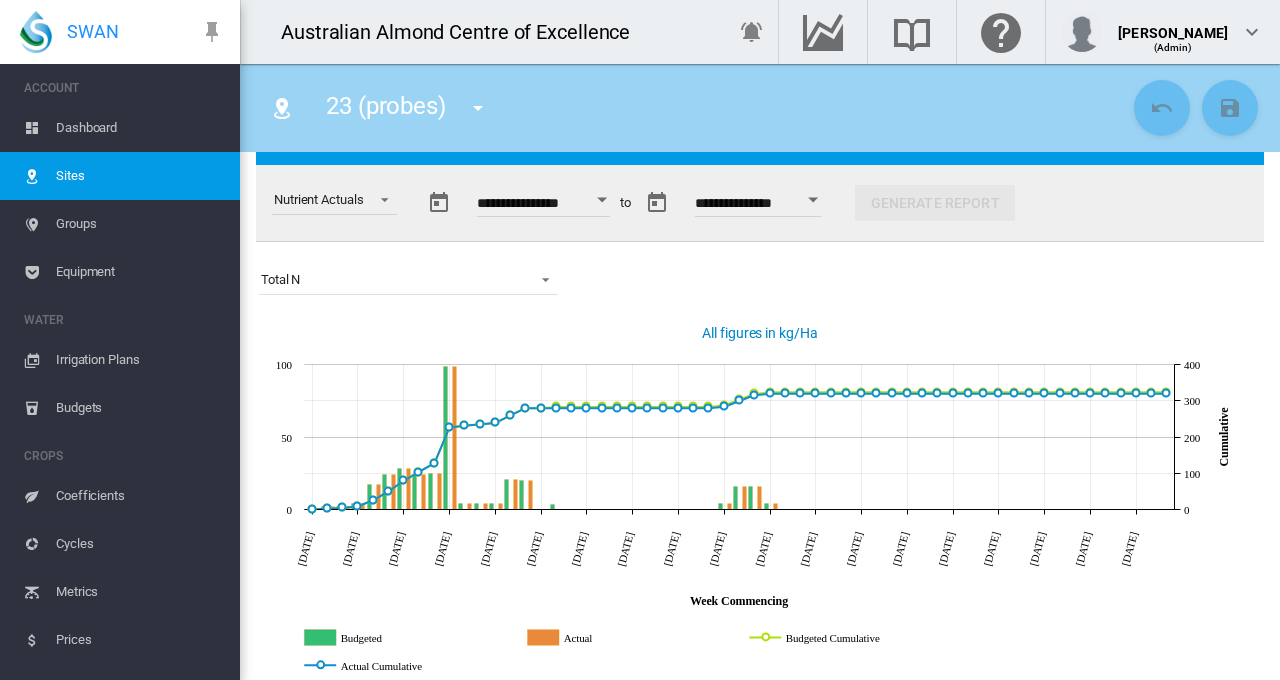 scroll, scrollTop: 190, scrollLeft: 0, axis: vertical 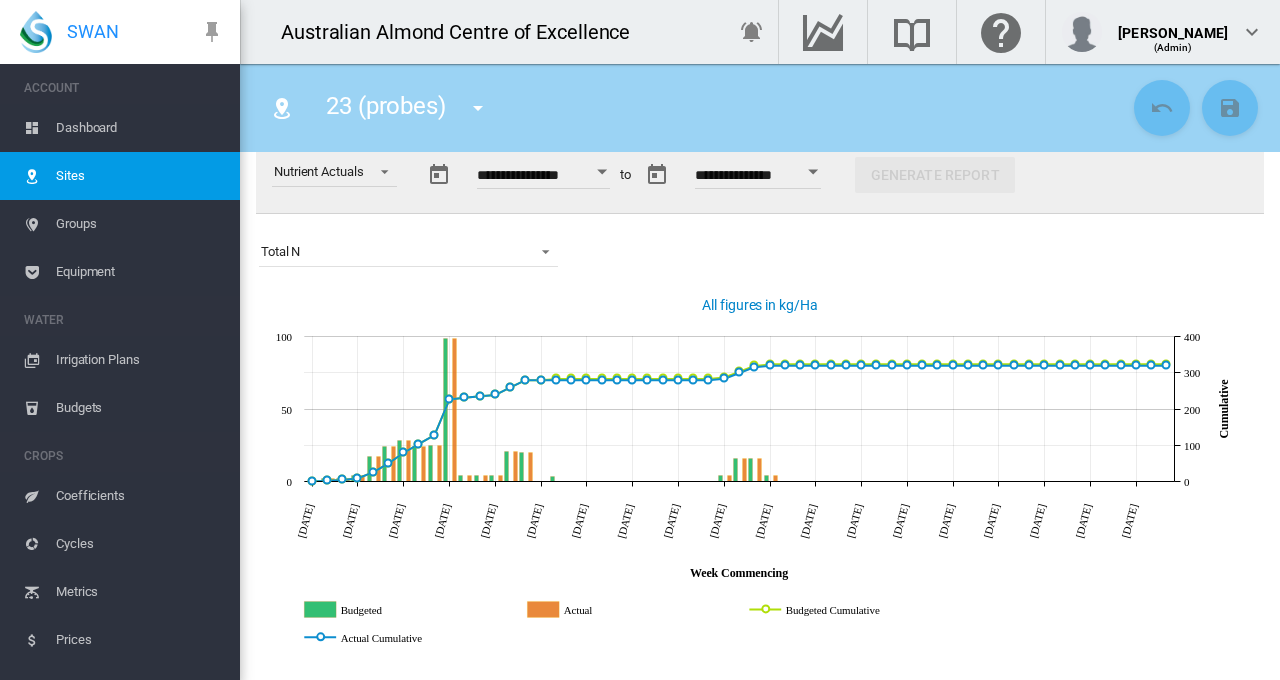 click on "All figures in kg/Ha" at bounding box center [760, 306] 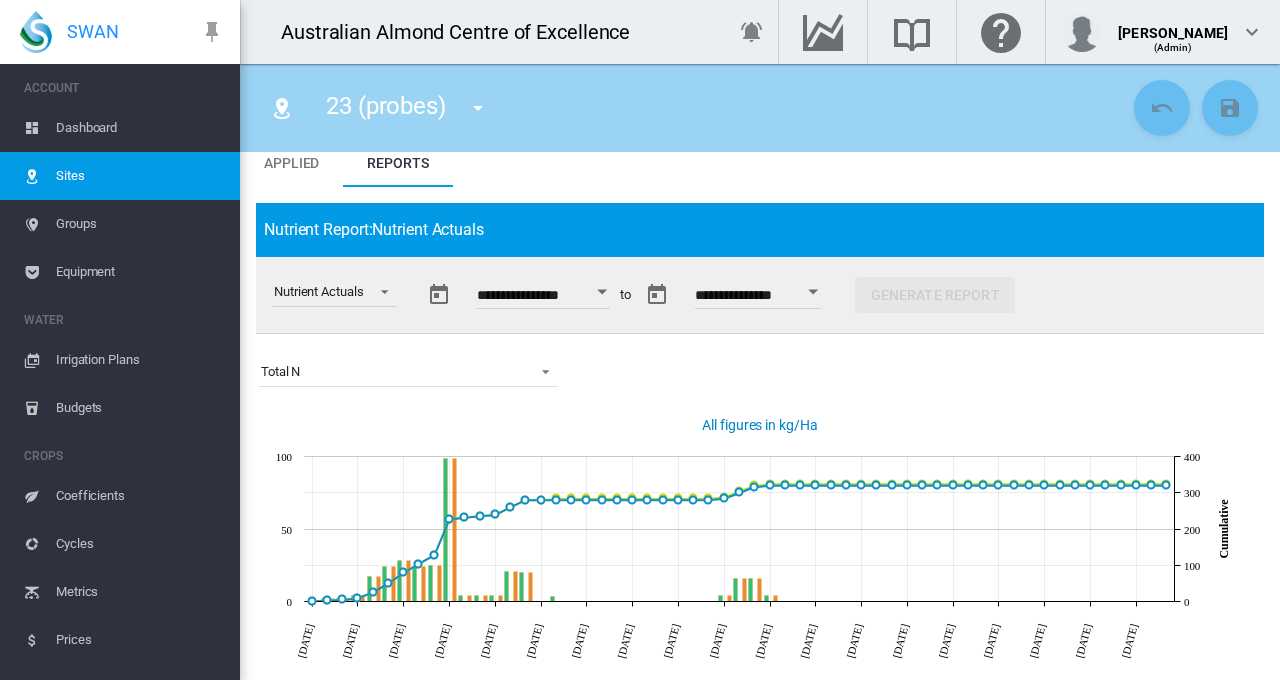 scroll, scrollTop: 0, scrollLeft: 0, axis: both 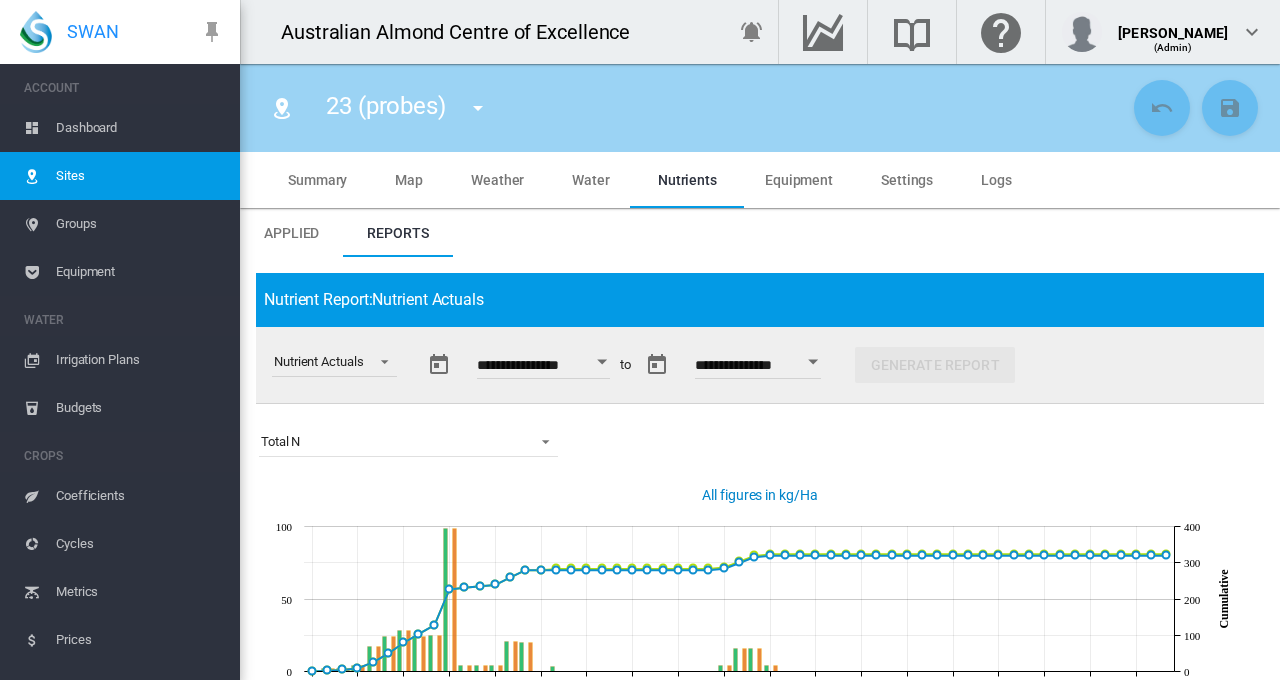 click on "Irrigation Plans" at bounding box center [140, 360] 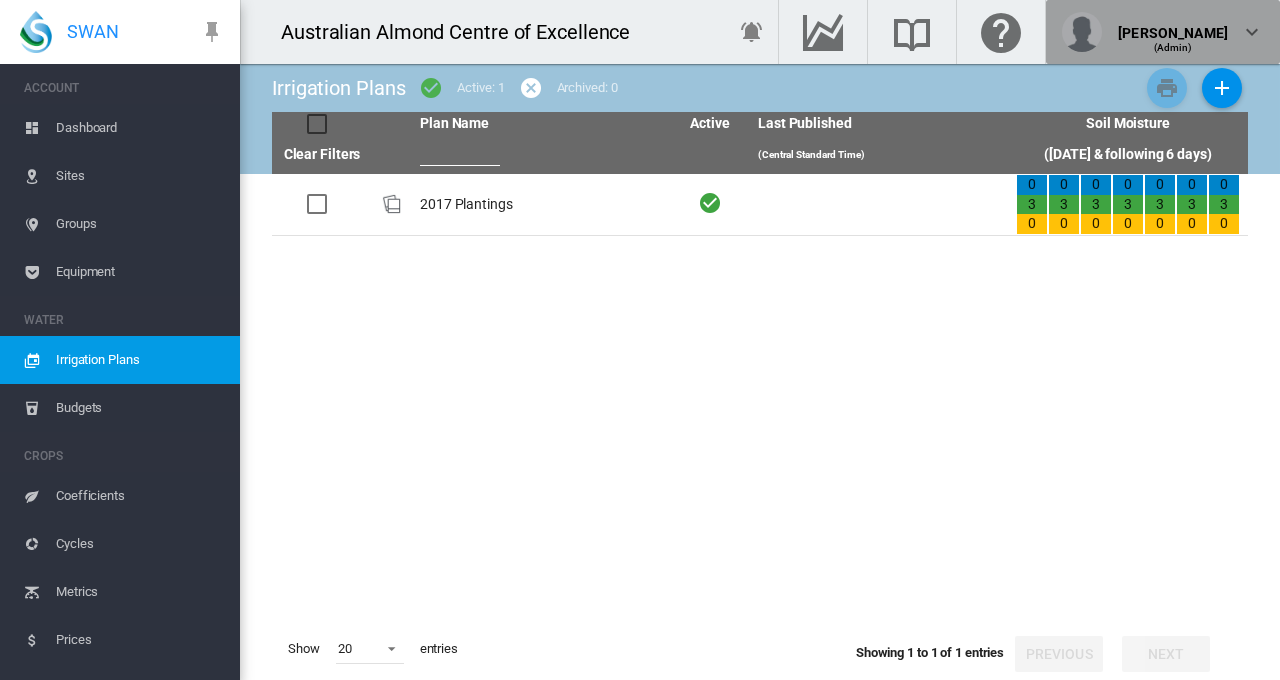 click at bounding box center [1252, 32] 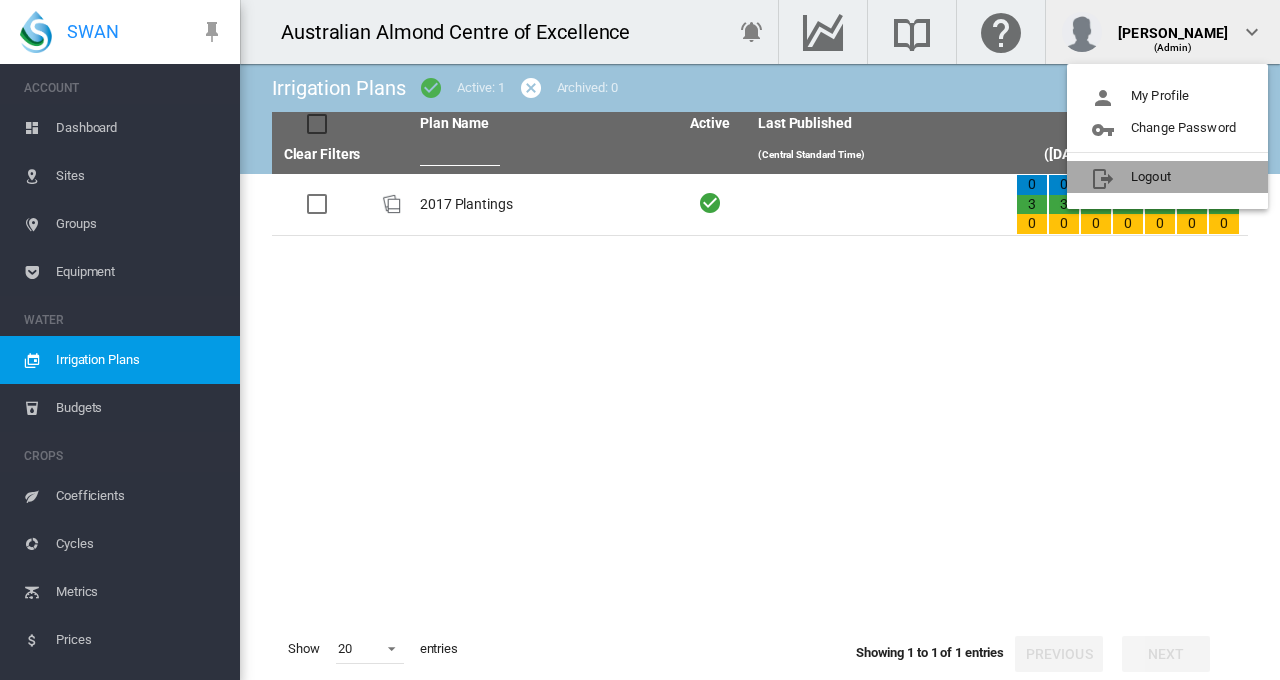 click on "Logout" 